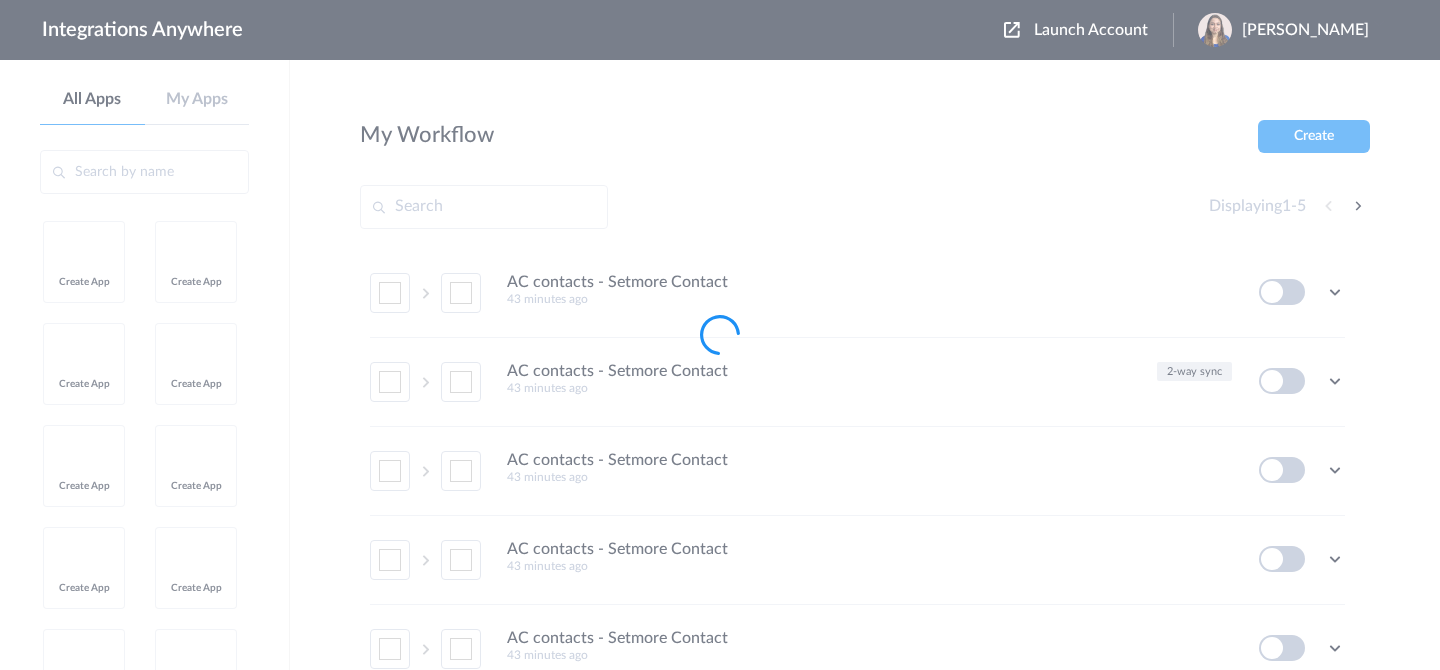 scroll, scrollTop: 0, scrollLeft: 0, axis: both 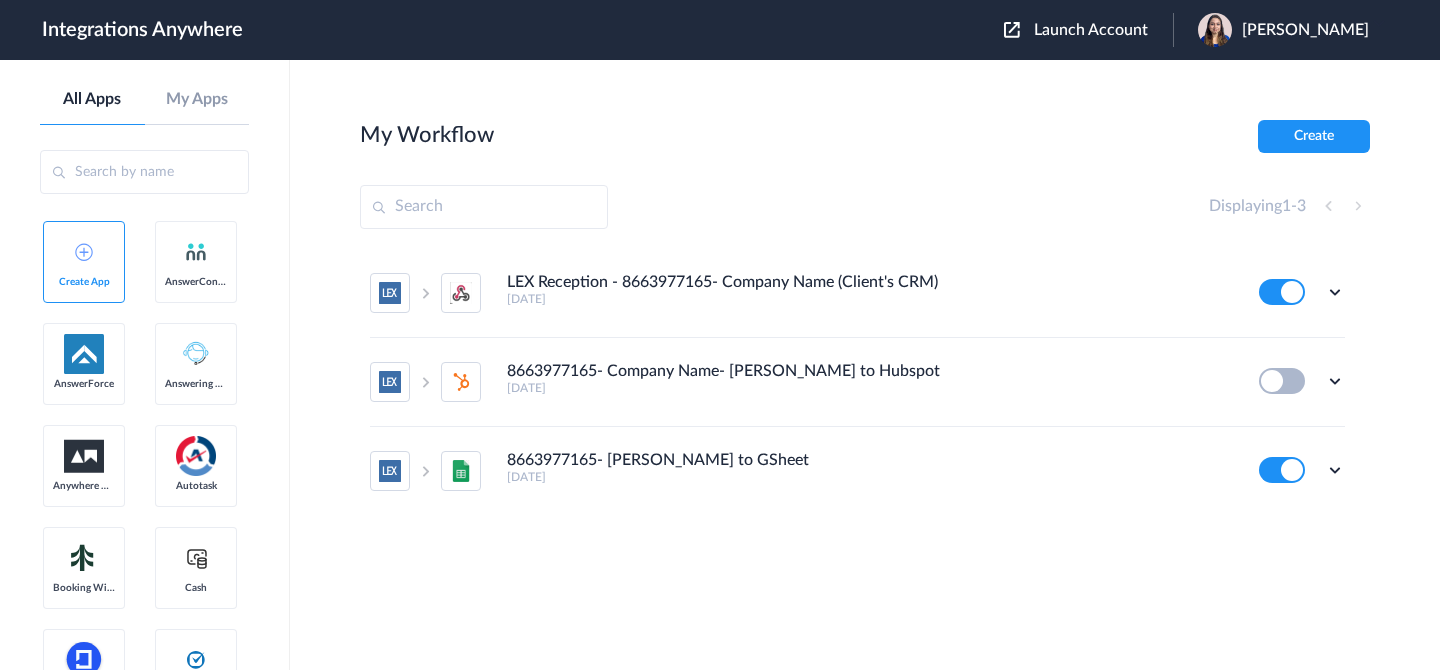 click on "Launch Account" at bounding box center (1091, 30) 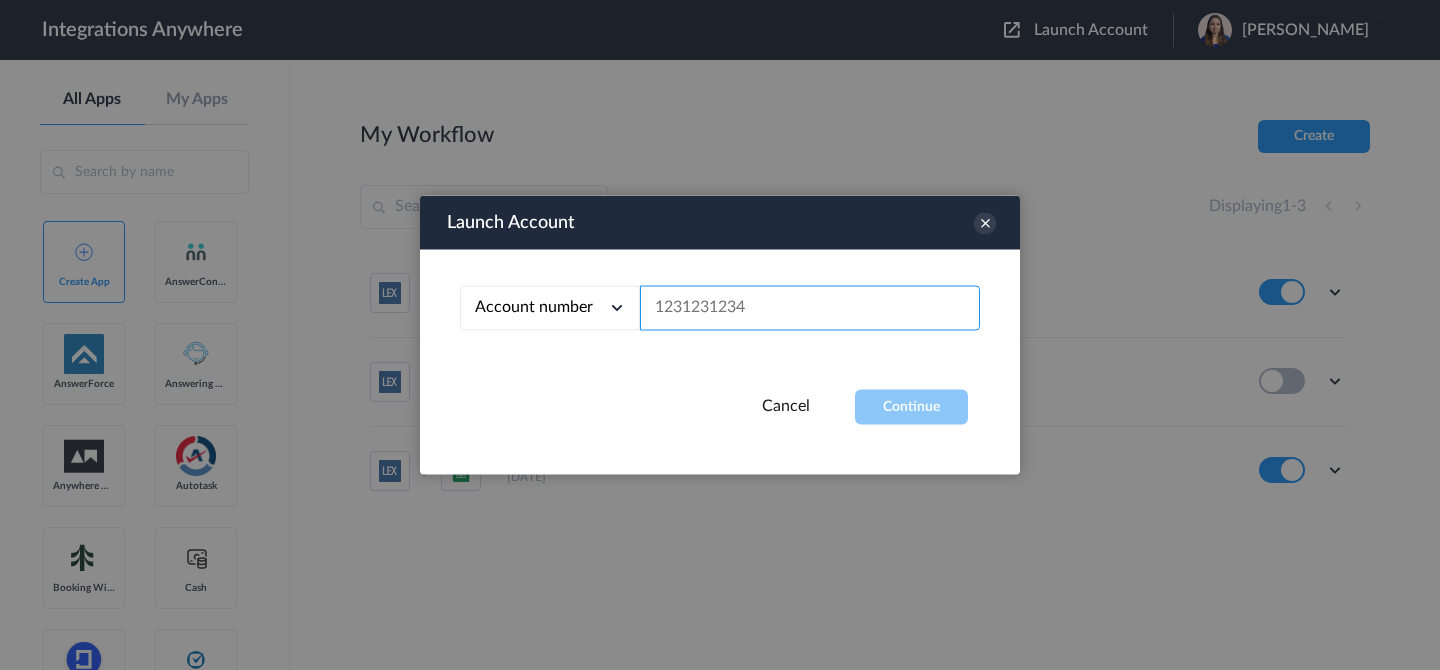 click at bounding box center (810, 308) 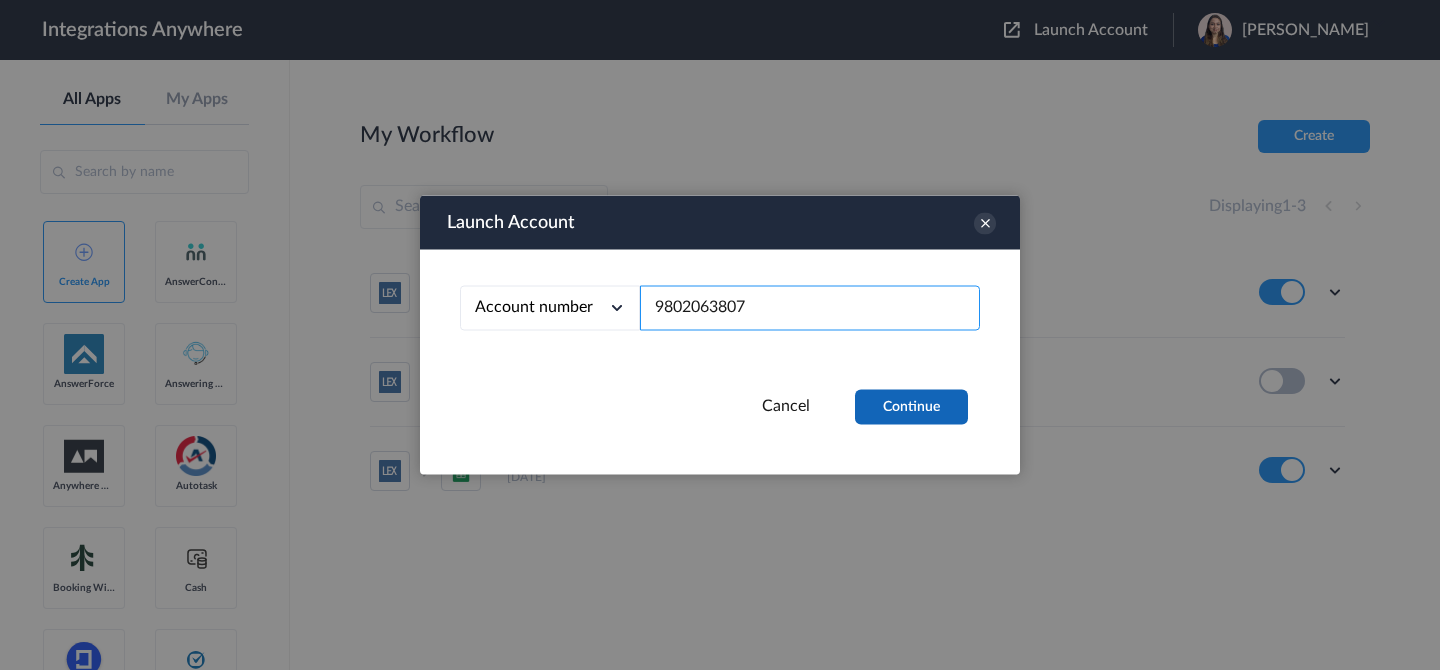 type on "9802063807" 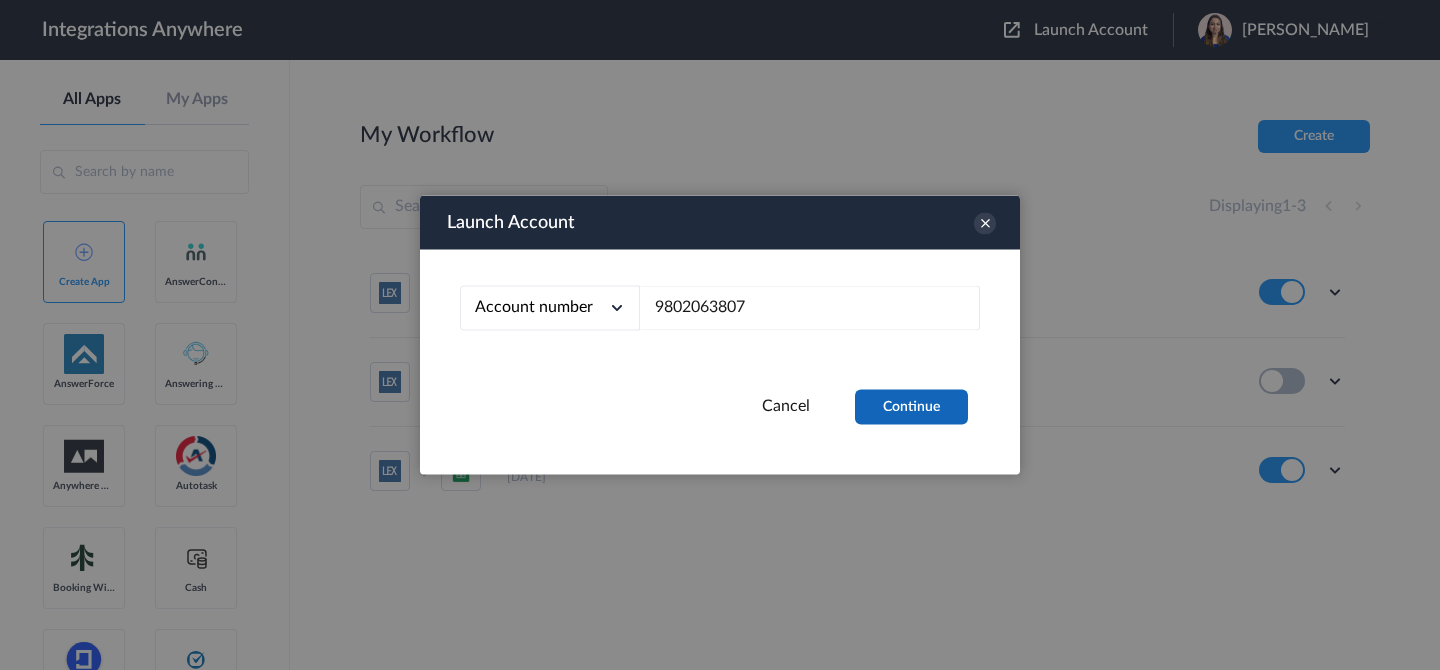 click on "Continue" at bounding box center [911, 407] 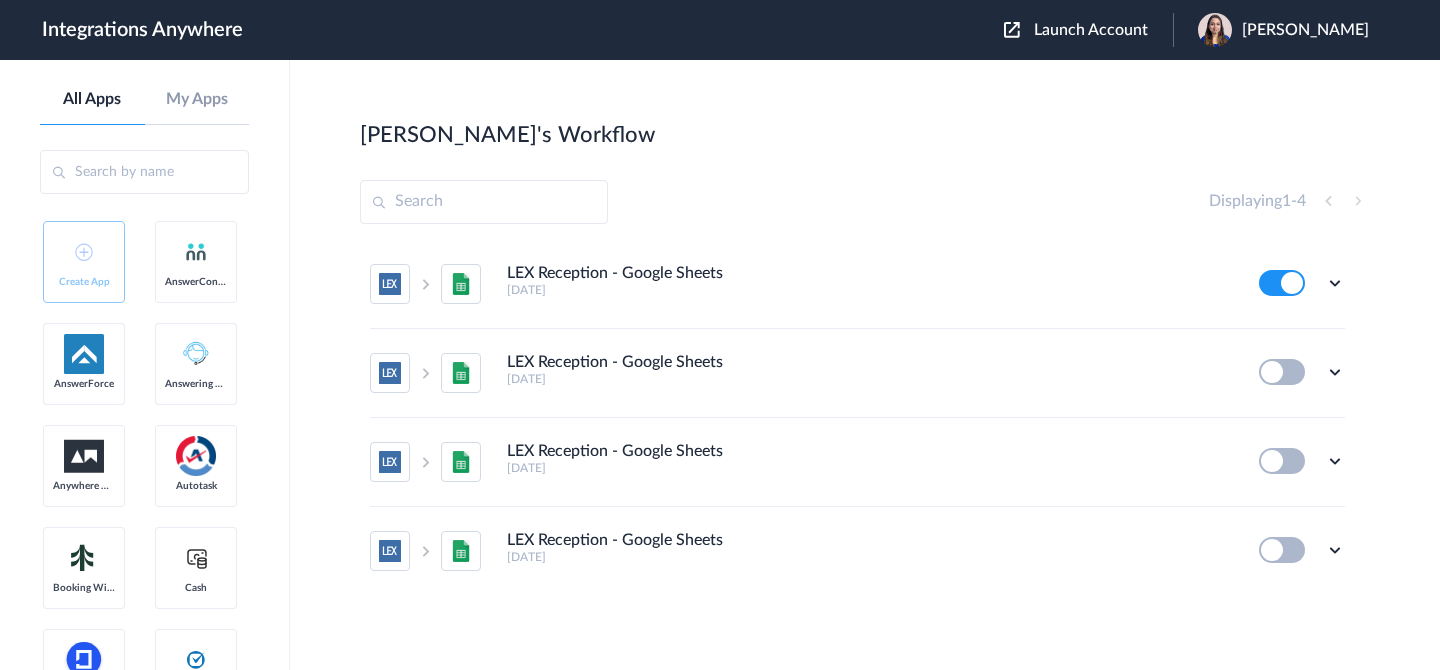 scroll, scrollTop: 0, scrollLeft: 0, axis: both 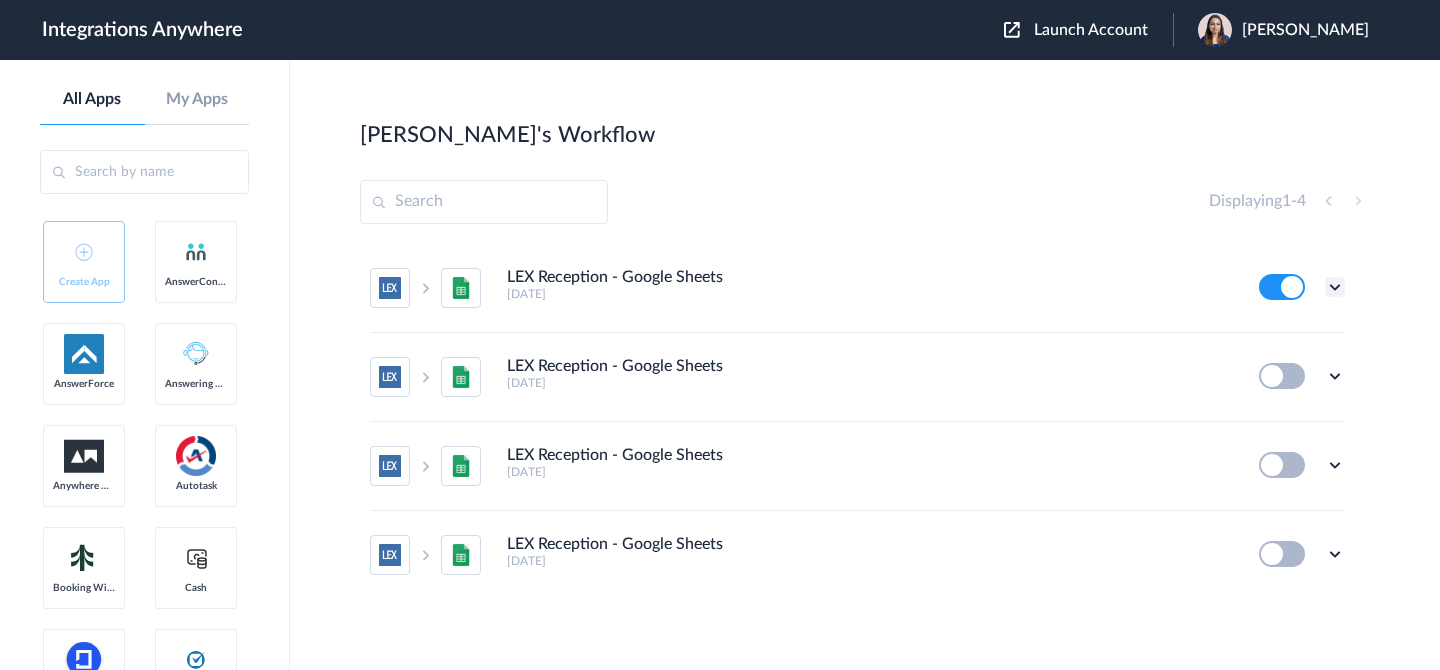 click at bounding box center (1335, 287) 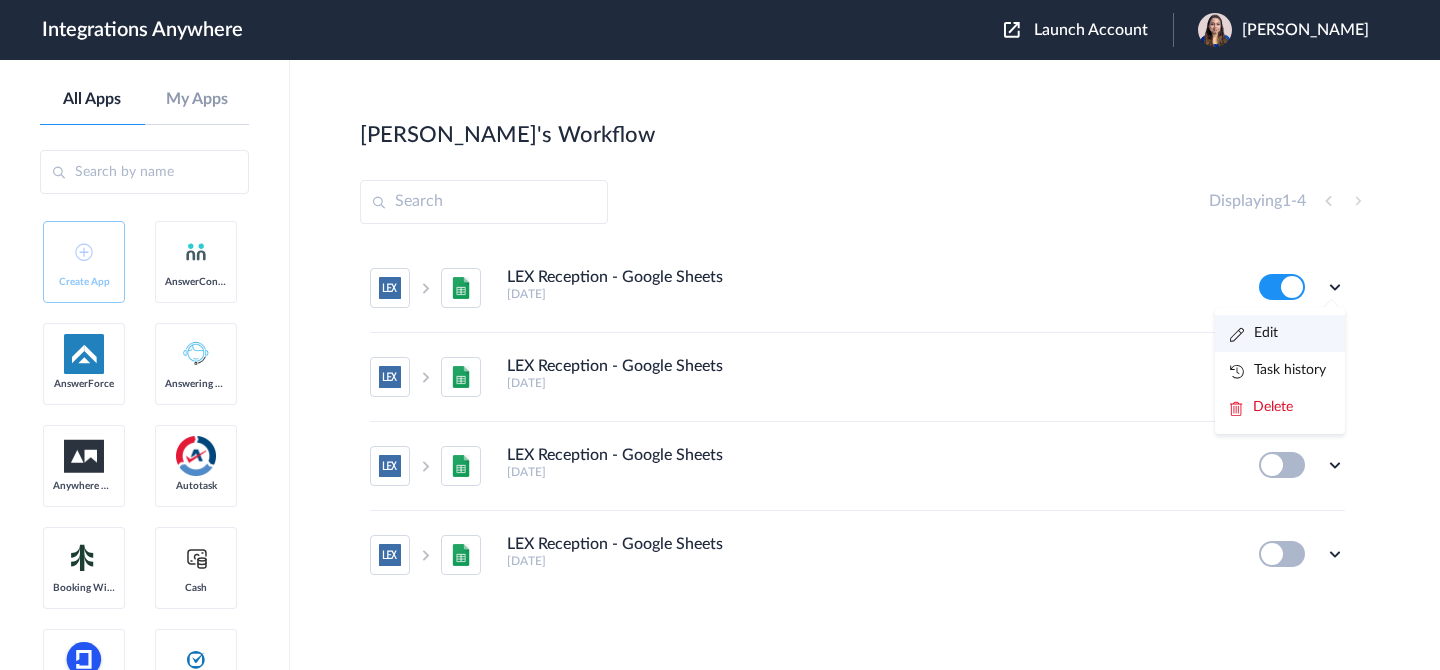 click on "Edit" at bounding box center (1280, 333) 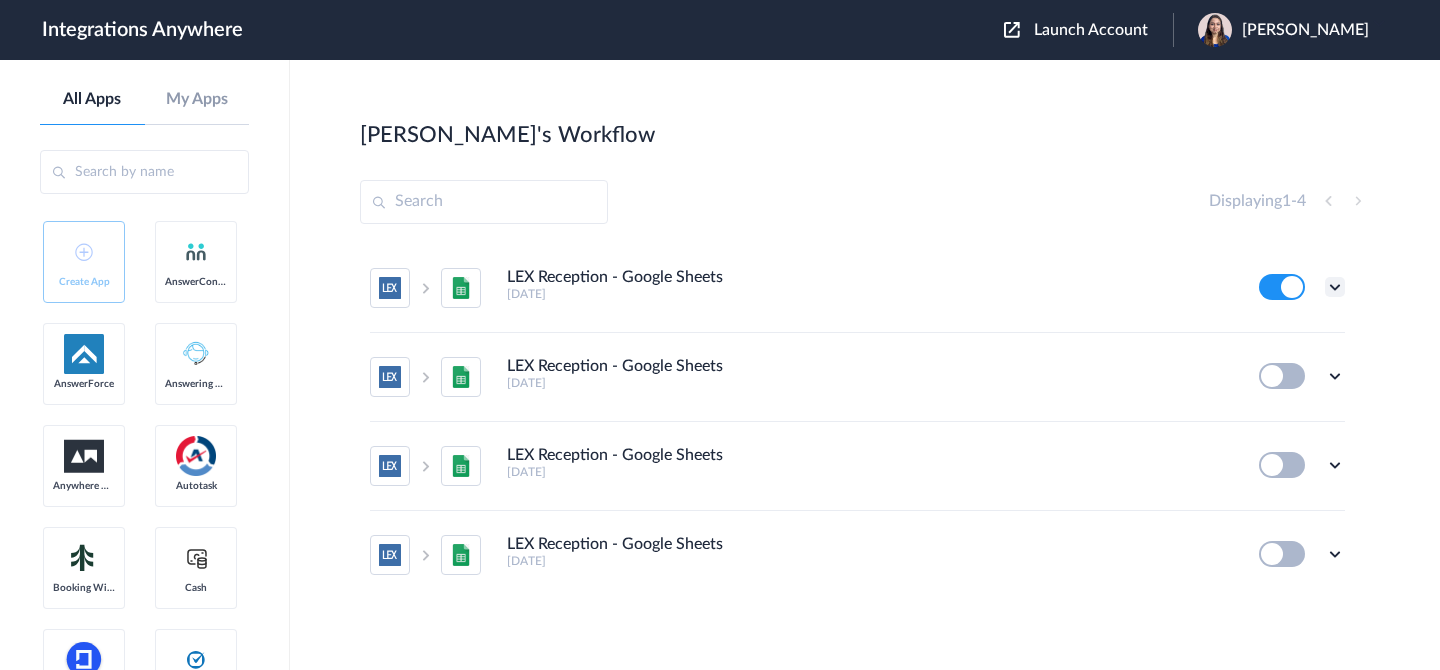 click at bounding box center [1335, 287] 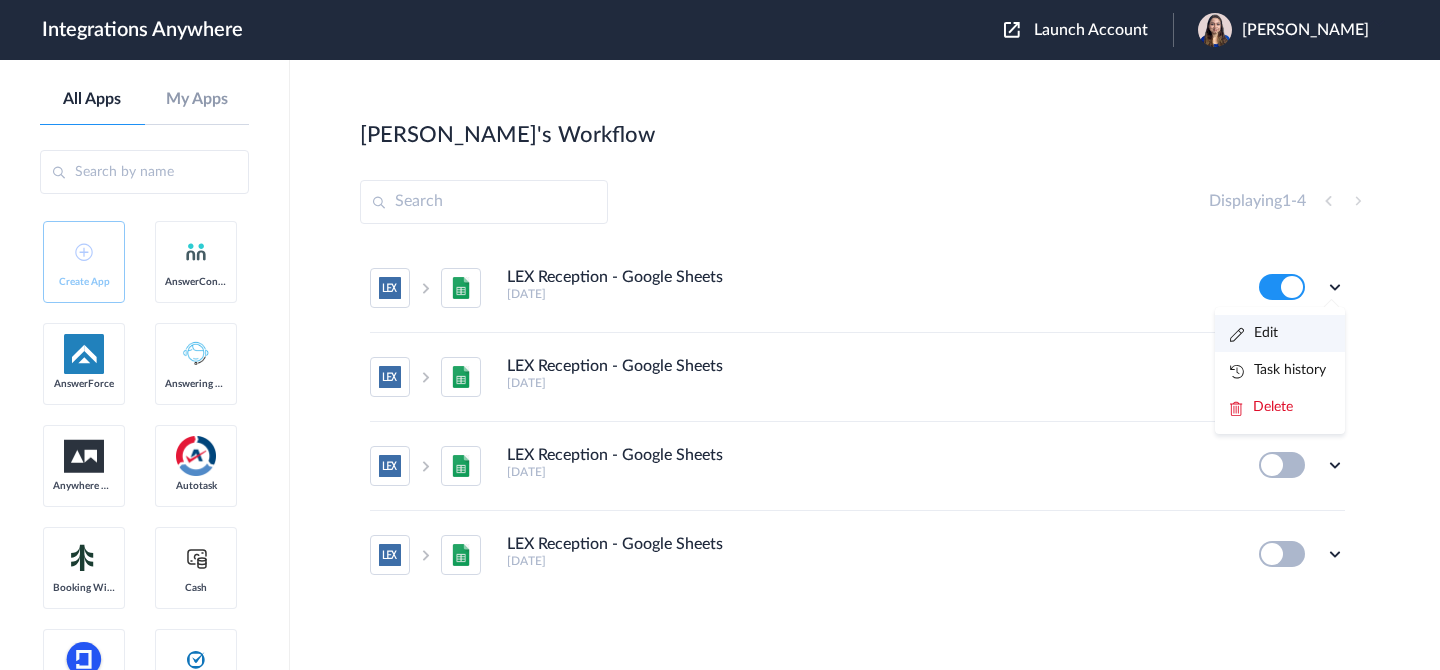 click on "Edit" at bounding box center [1280, 333] 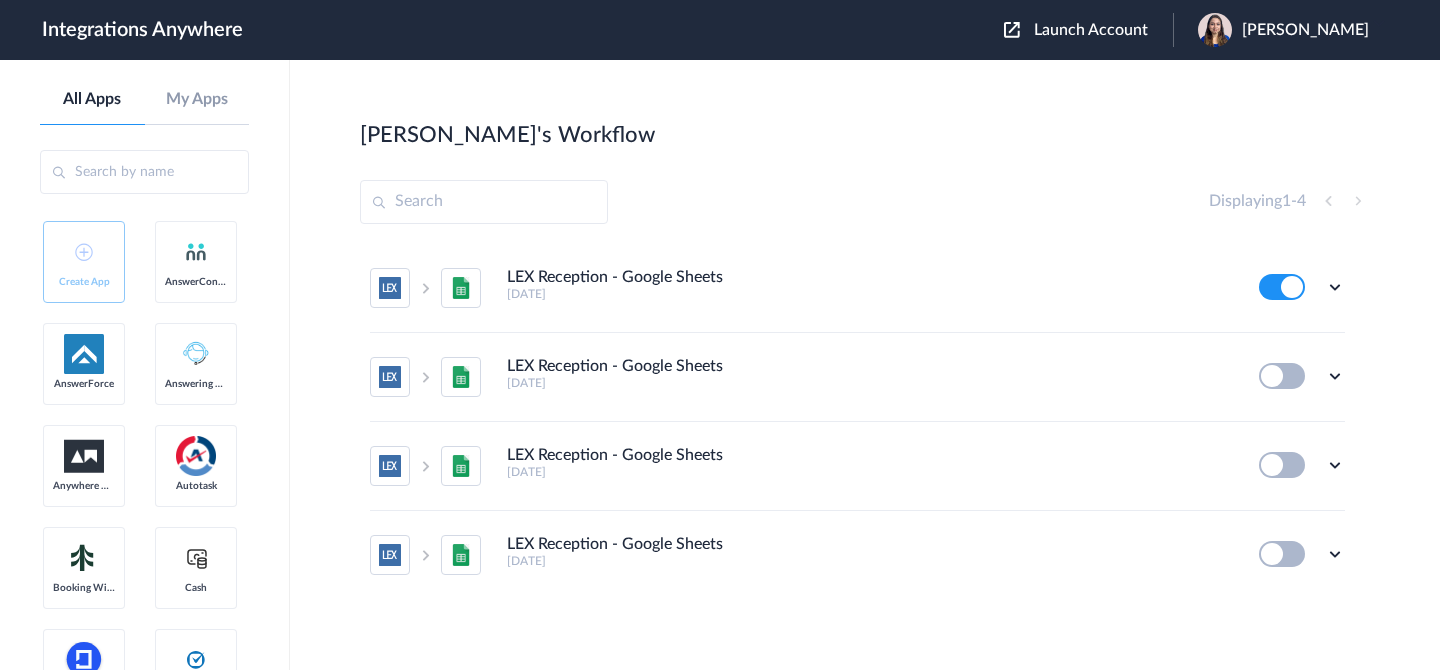 click on "Akanksha Sharma" at bounding box center [1305, 30] 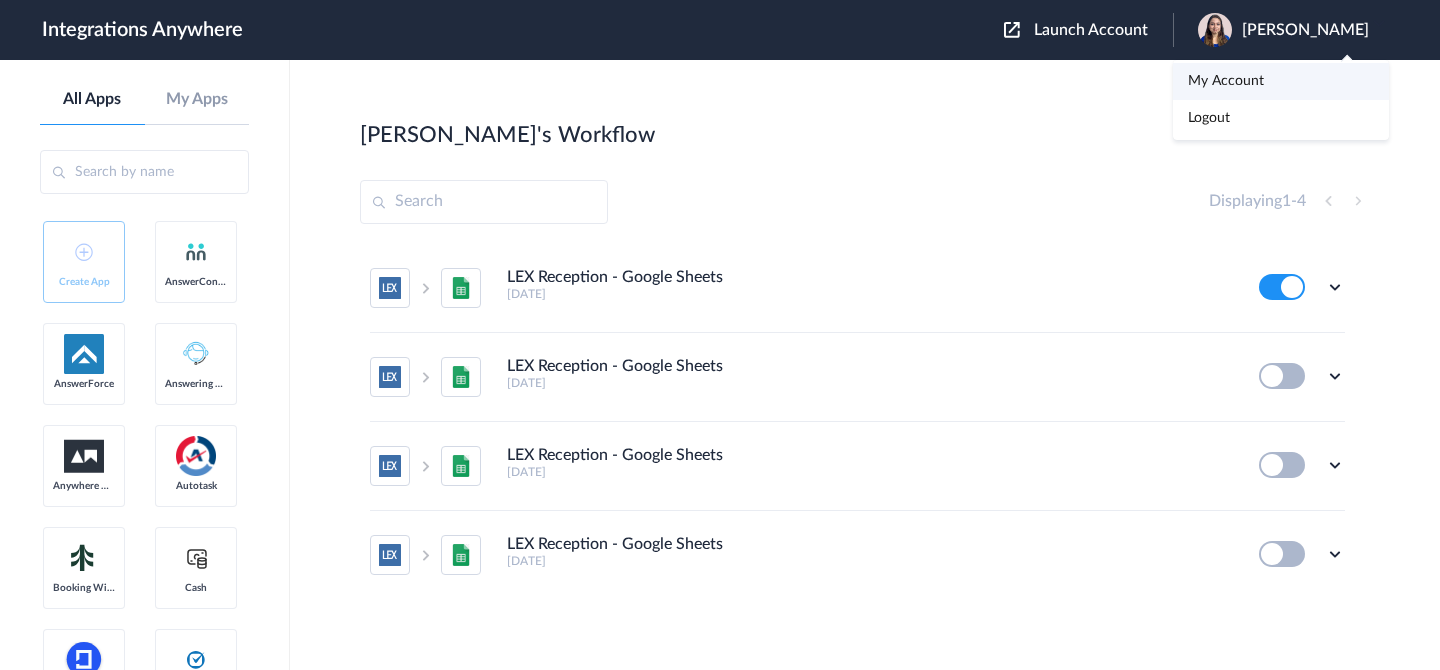 click on "My Account" at bounding box center [1226, 81] 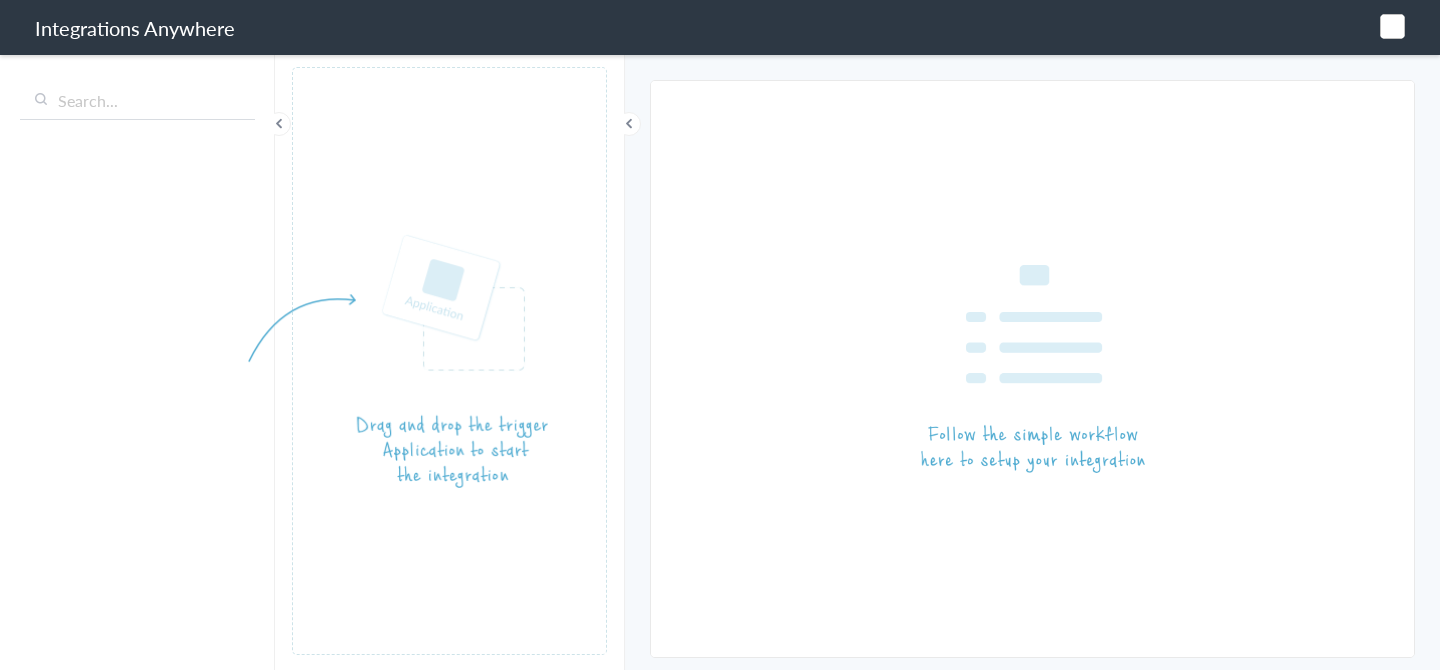scroll, scrollTop: 0, scrollLeft: 0, axis: both 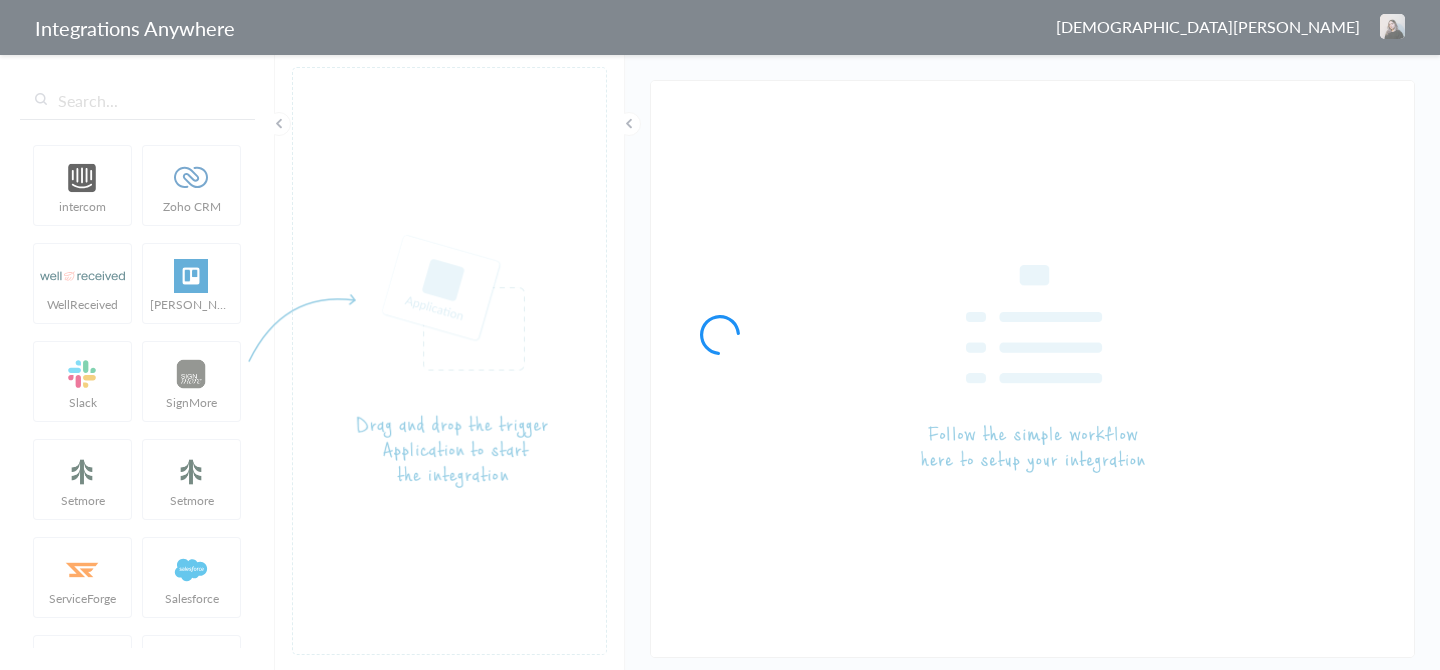 type on "LEX Reception - Google Sheets" 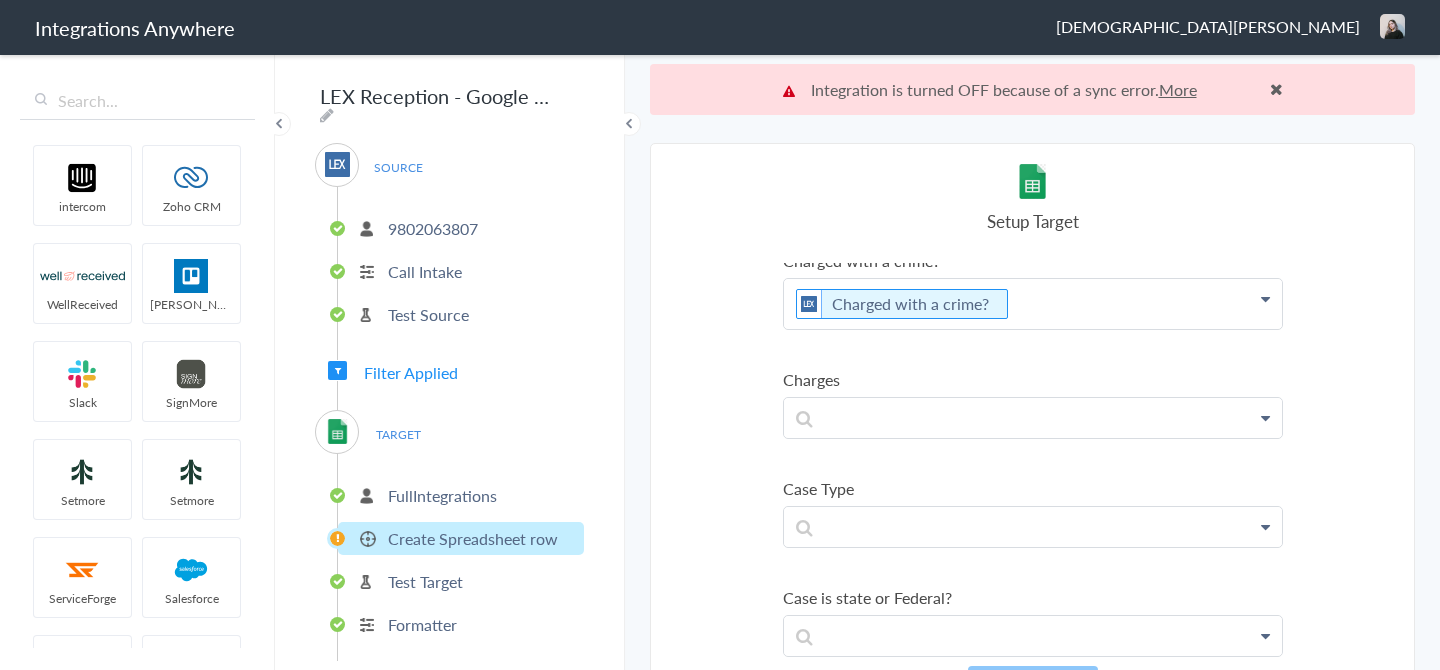 scroll, scrollTop: 1222, scrollLeft: 0, axis: vertical 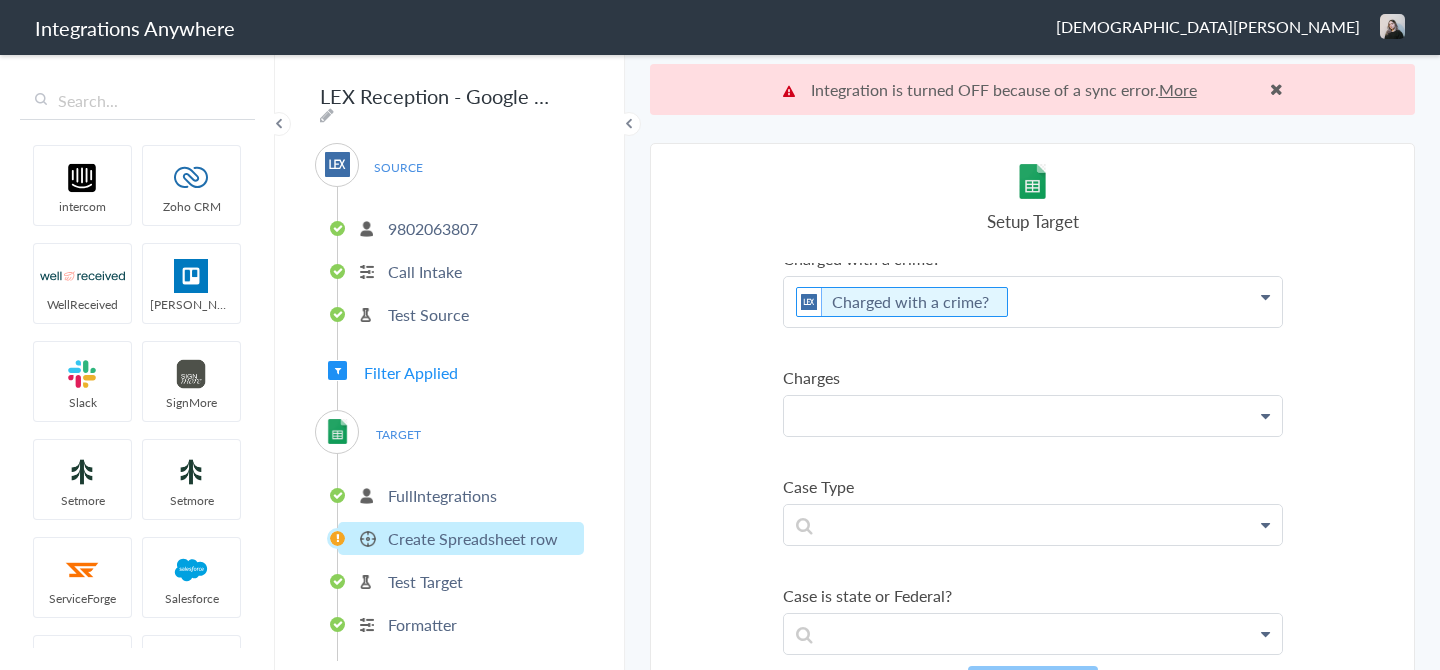 click at bounding box center [1033, -904] 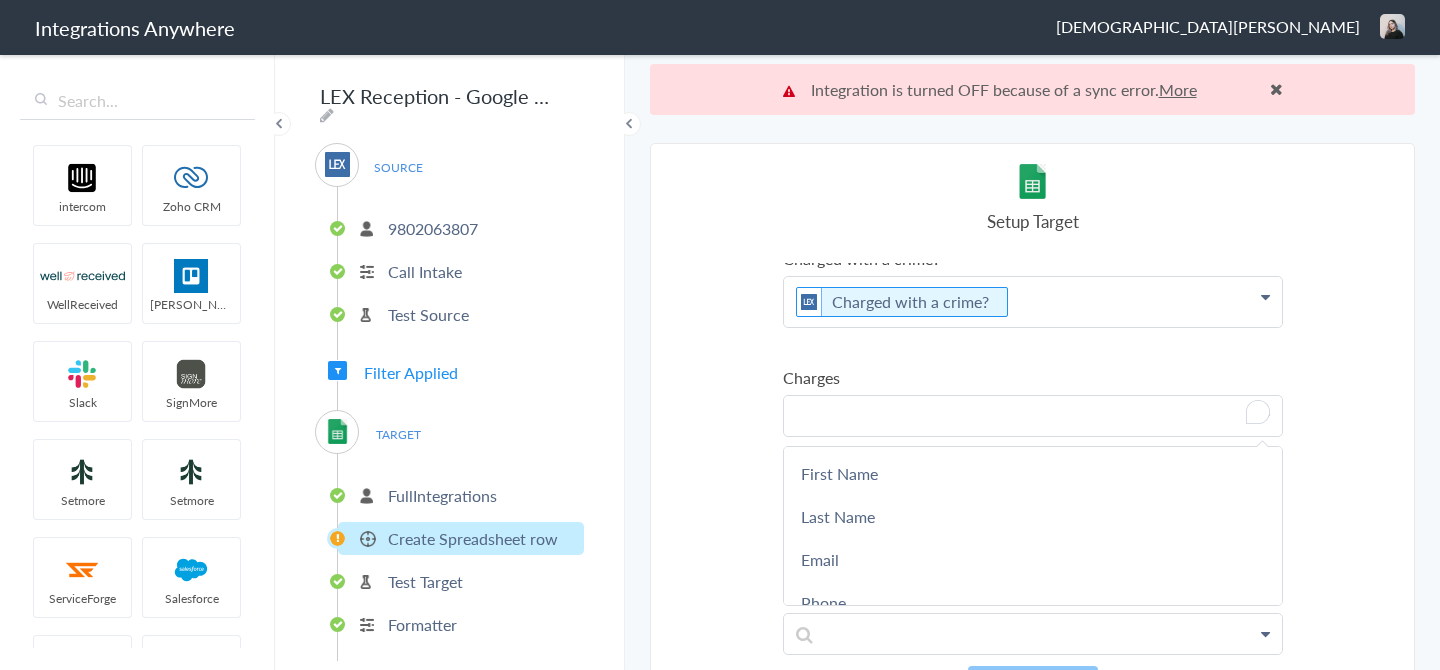 type 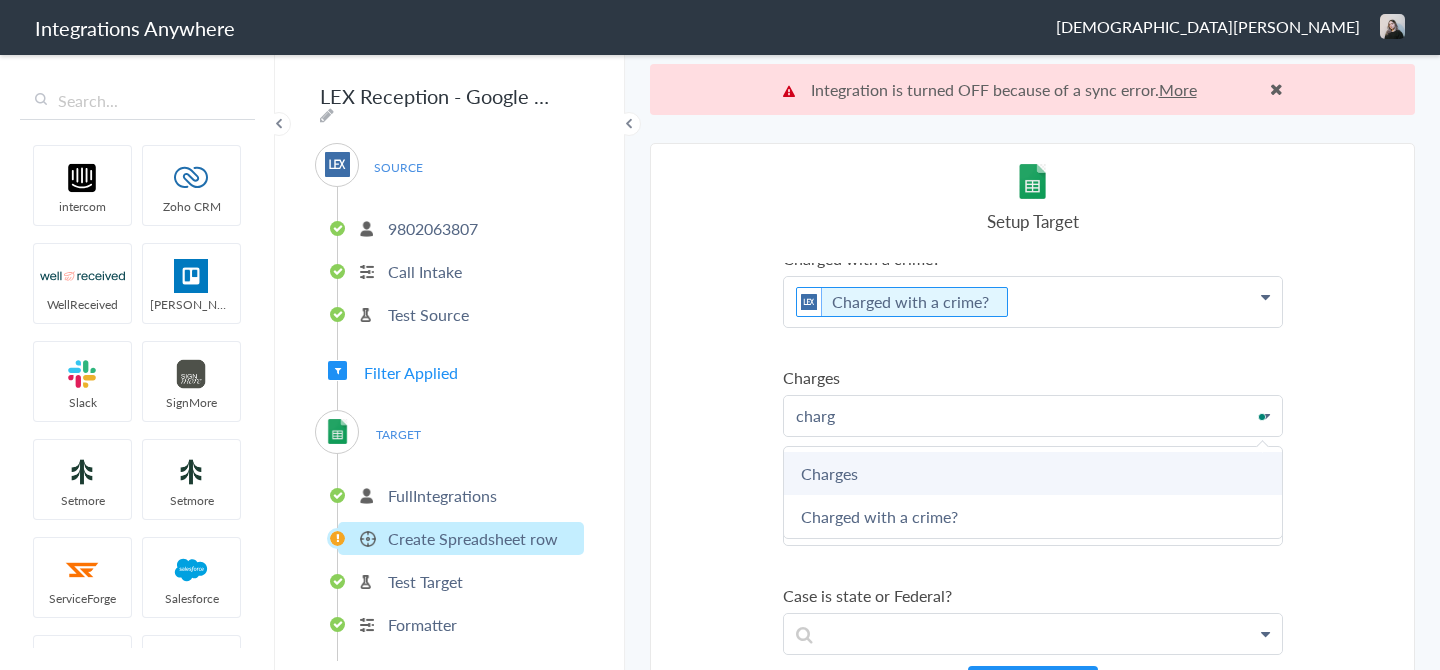 click on "Charges" at bounding box center (0, 0) 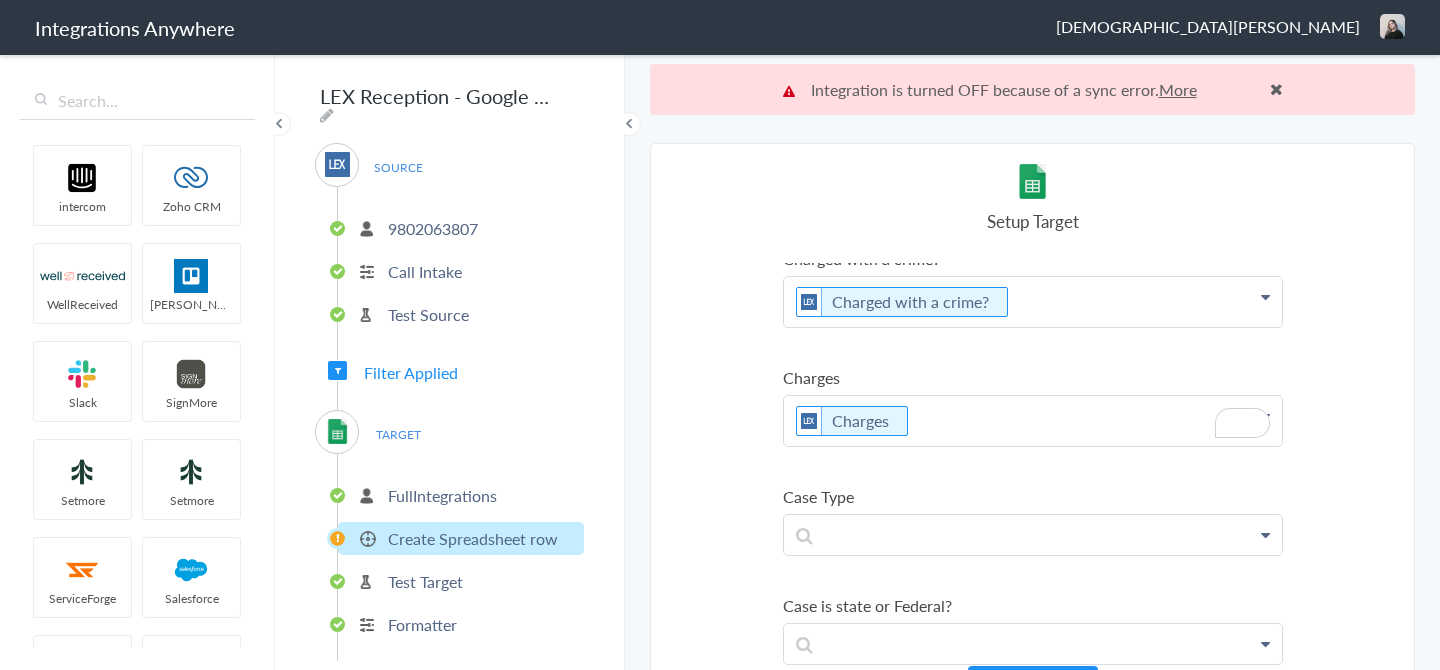 scroll, scrollTop: 1222, scrollLeft: 0, axis: vertical 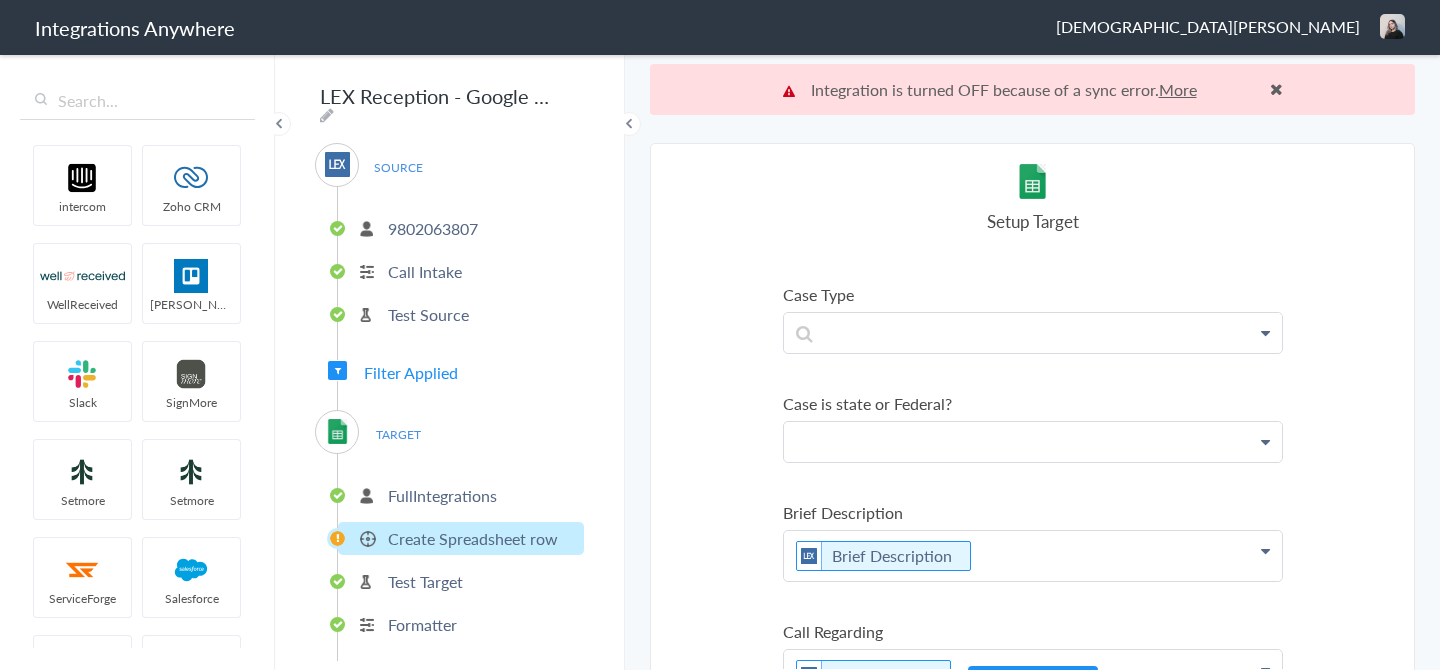 click at bounding box center (1033, -1106) 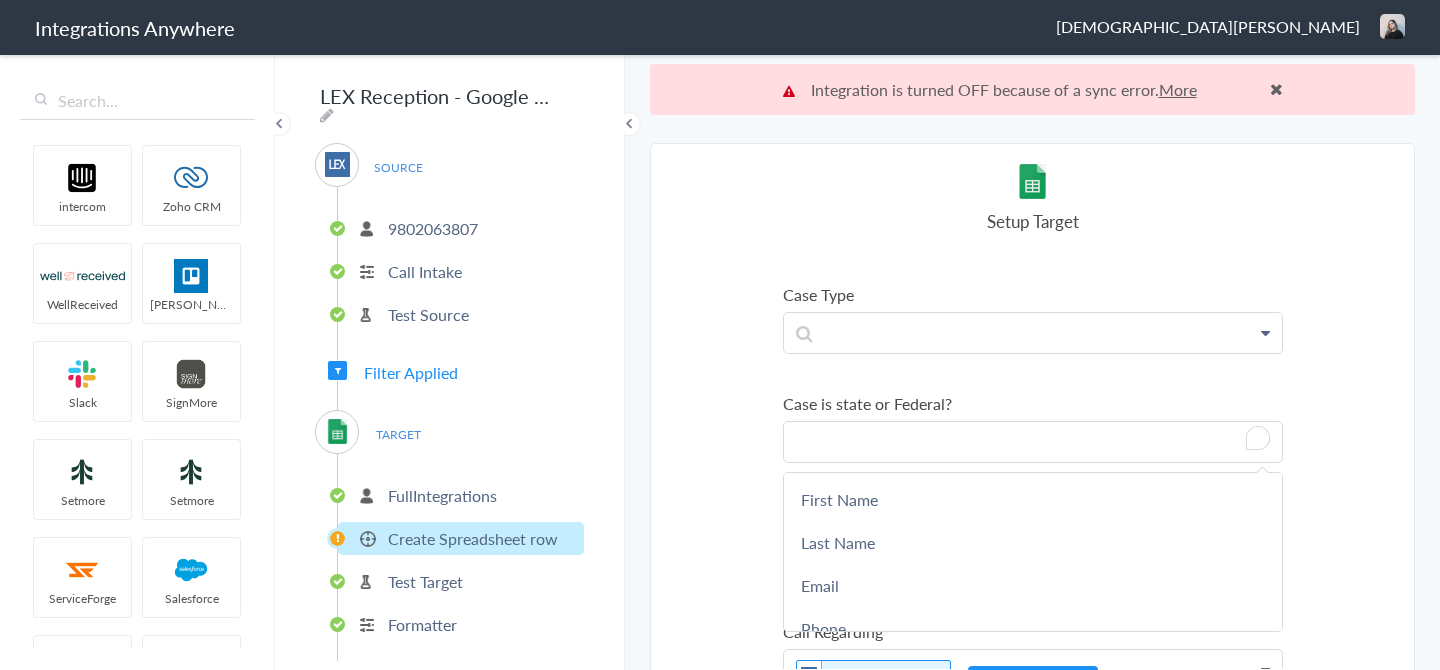 scroll, scrollTop: 1431, scrollLeft: 0, axis: vertical 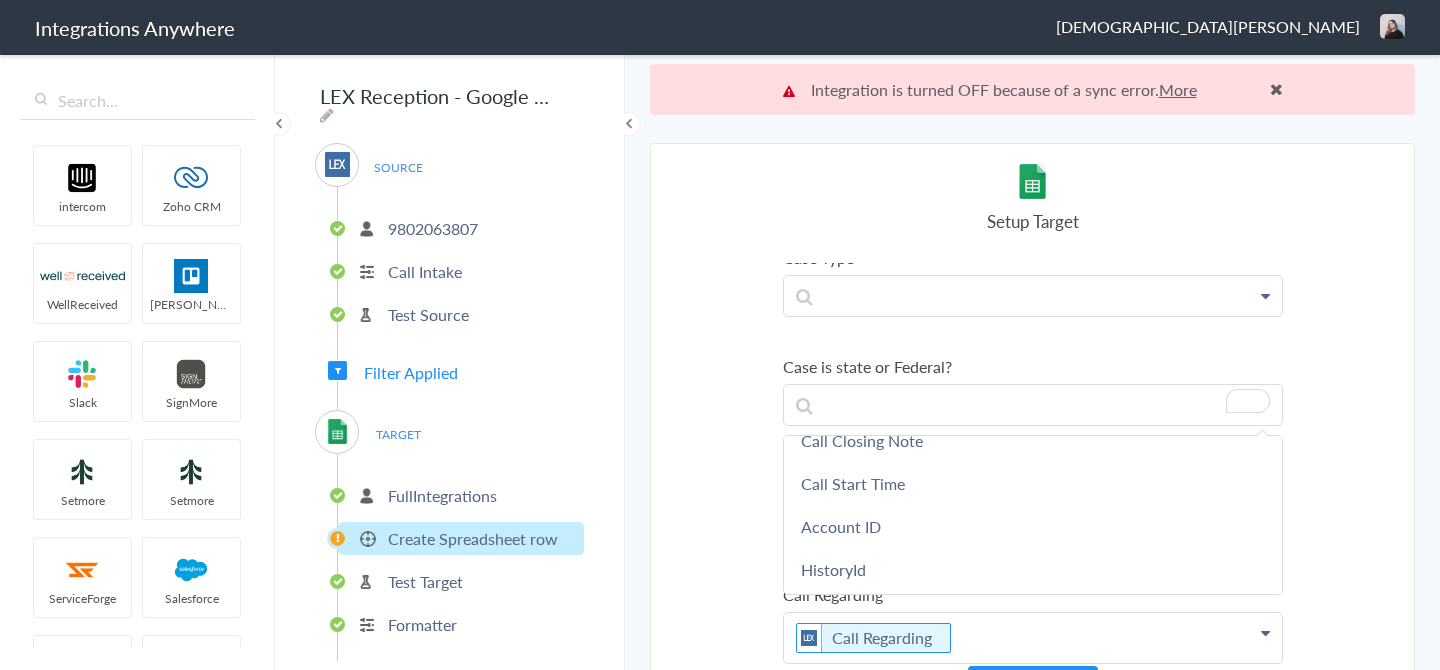 click on "Select  Account 9802063807       Rename   Delete   ([DATE]) 3369414312       Rename   Delete   (a year ago) + connect Continue Setup Source Call Intake Triggers when a new Call is taken Continue Test Source Test Source Test Failed
Select  Account FullIntegrations       Rename   Delete   ([DATE]) + connect Continue Setup Target Create Spreadsheet row Create a new spreadsheet row Export caller details to sheet Export your caller details to Google sheet Continue   Spreadsheet LexReception - FCAM Call Log - [PHONE_NUMBER] Worksheet Requires a spreadsheet to be selected to choose worksheet. Call Log Account Number 9802063807 First Name   Last Name   Email   Phone   Case Name/Number   Date stamp   Why not transferred to [PERSON_NAME]?   Message   Contact with the Police?   Brief Description   Self or someone else?   Is this call urgent?   Call End Time   Charges   Connection Id   Caller ID   Staff ID   Charged with a crime?   Call Closing Note   Call Start Time   Account ID" at bounding box center [1032, 432] 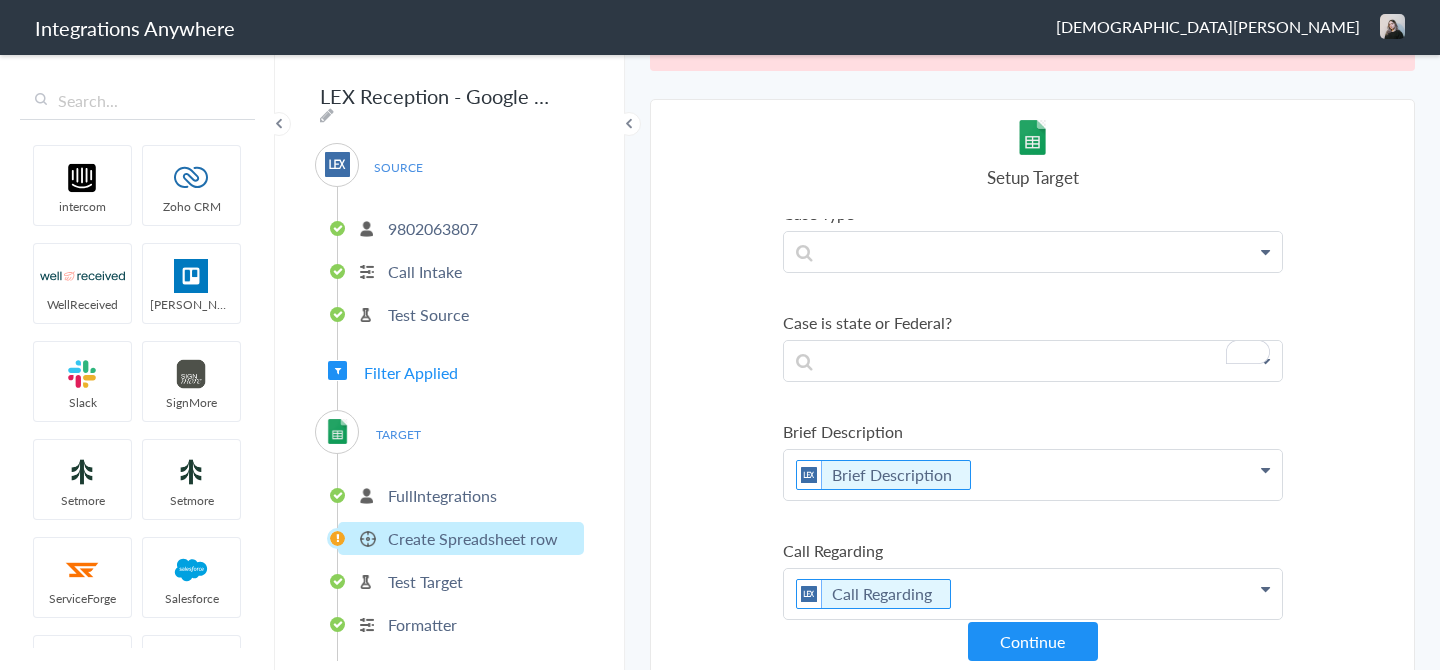 scroll, scrollTop: 51, scrollLeft: 0, axis: vertical 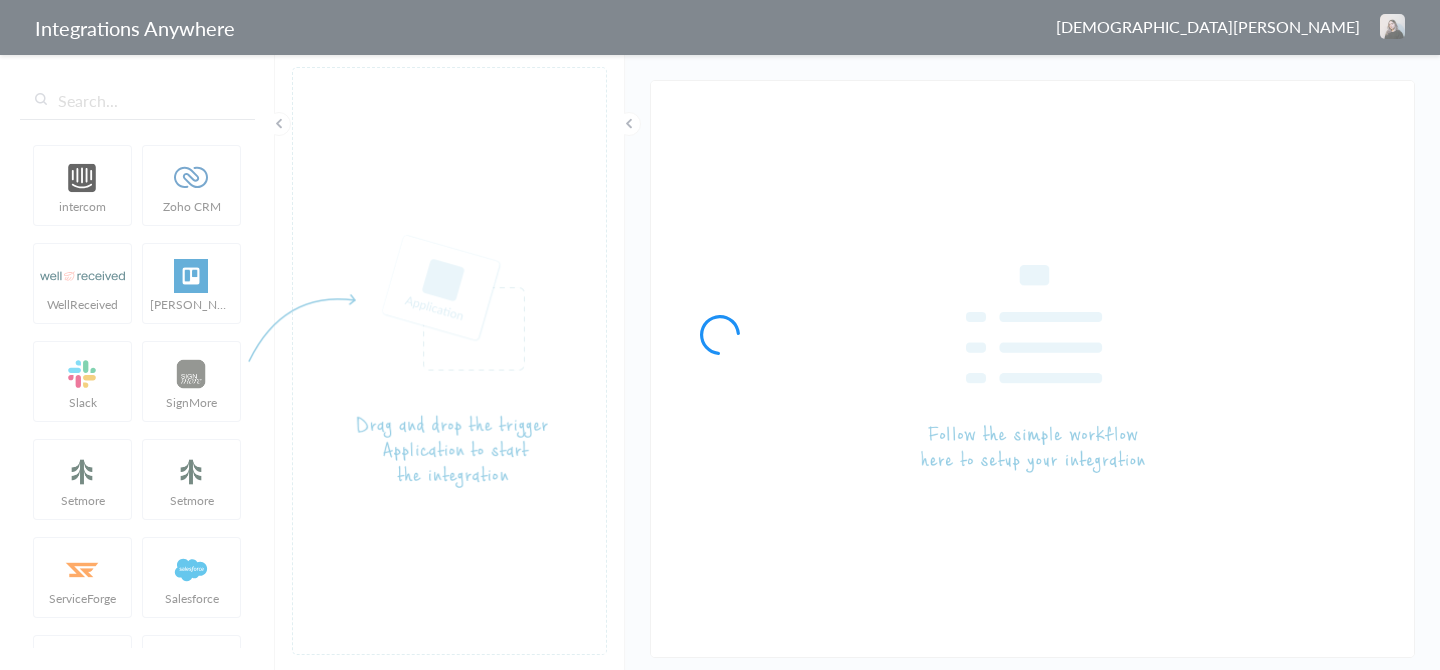 type on "LEX Reception - Google Sheets" 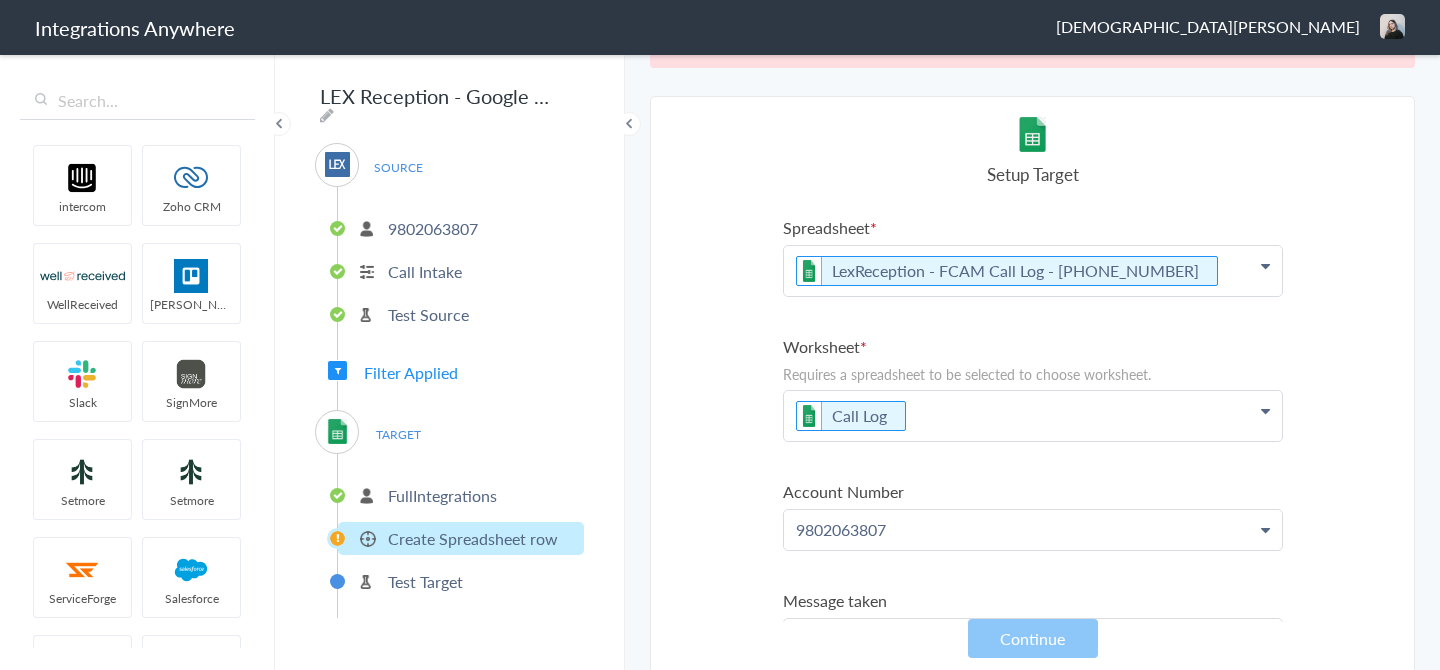 scroll, scrollTop: 51, scrollLeft: 0, axis: vertical 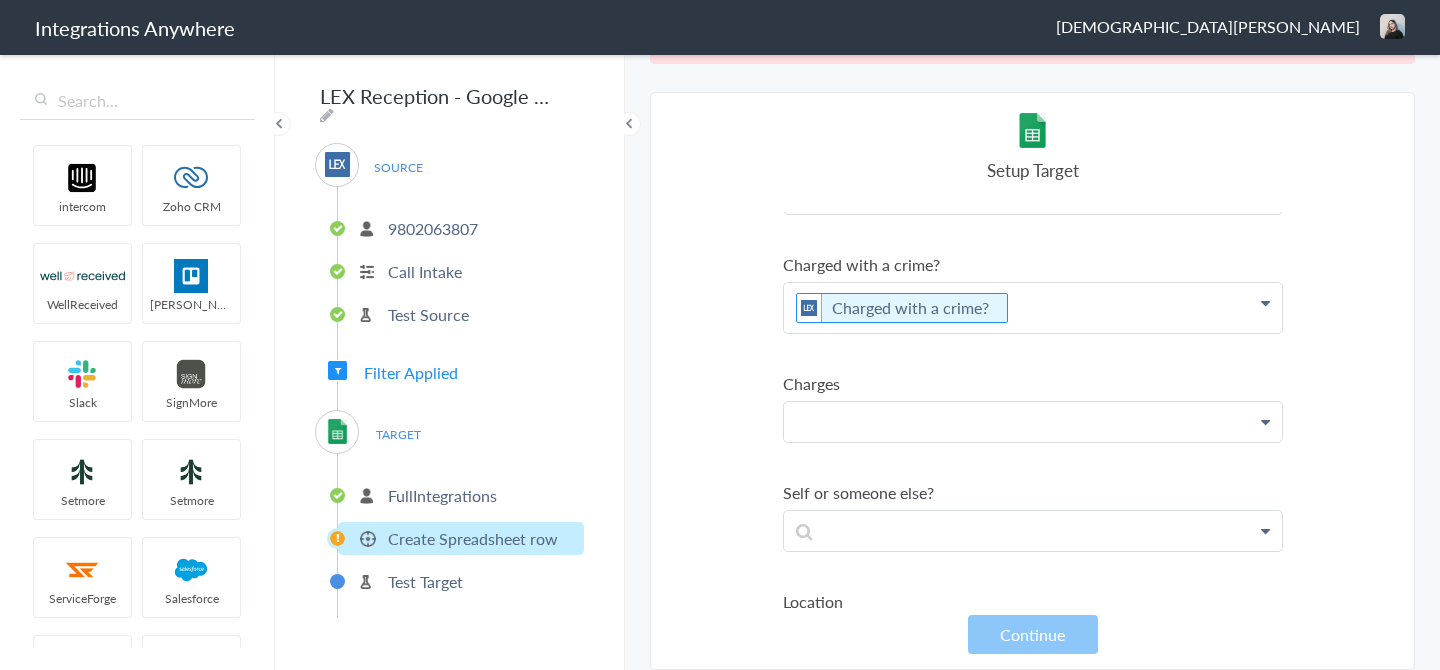 click at bounding box center (1033, -898) 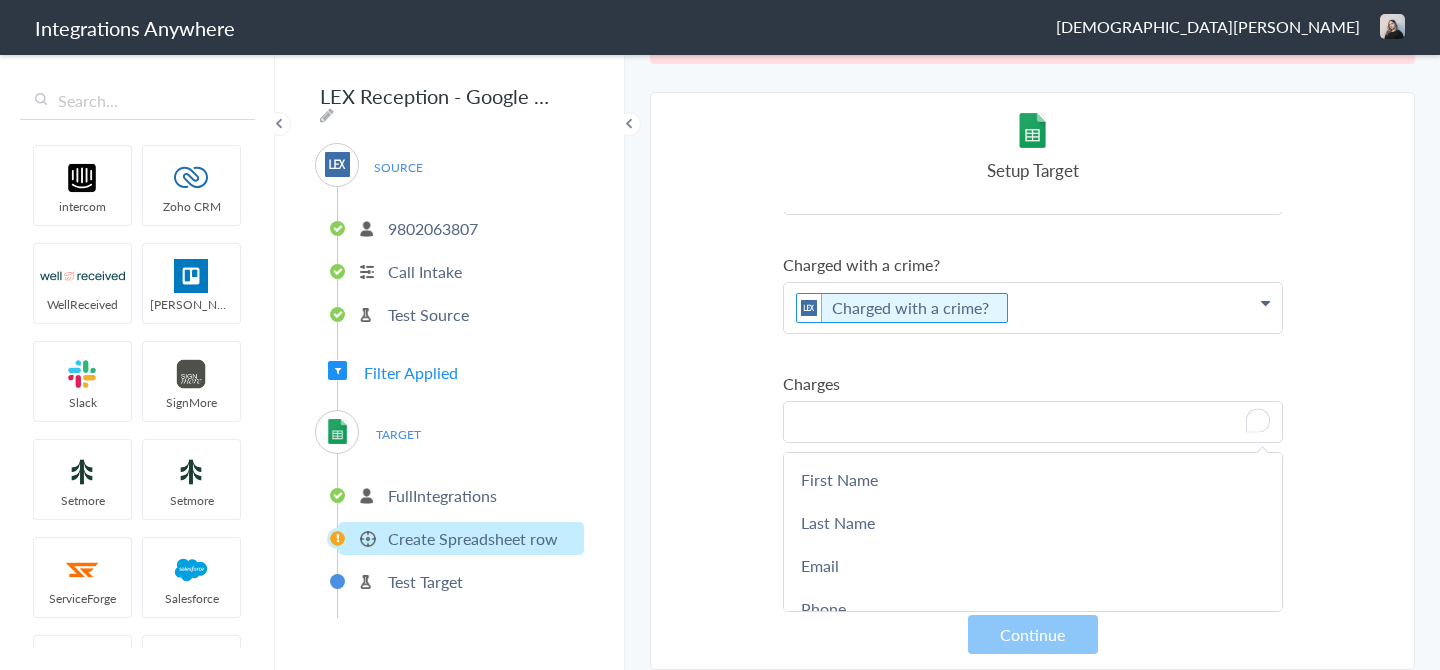 type 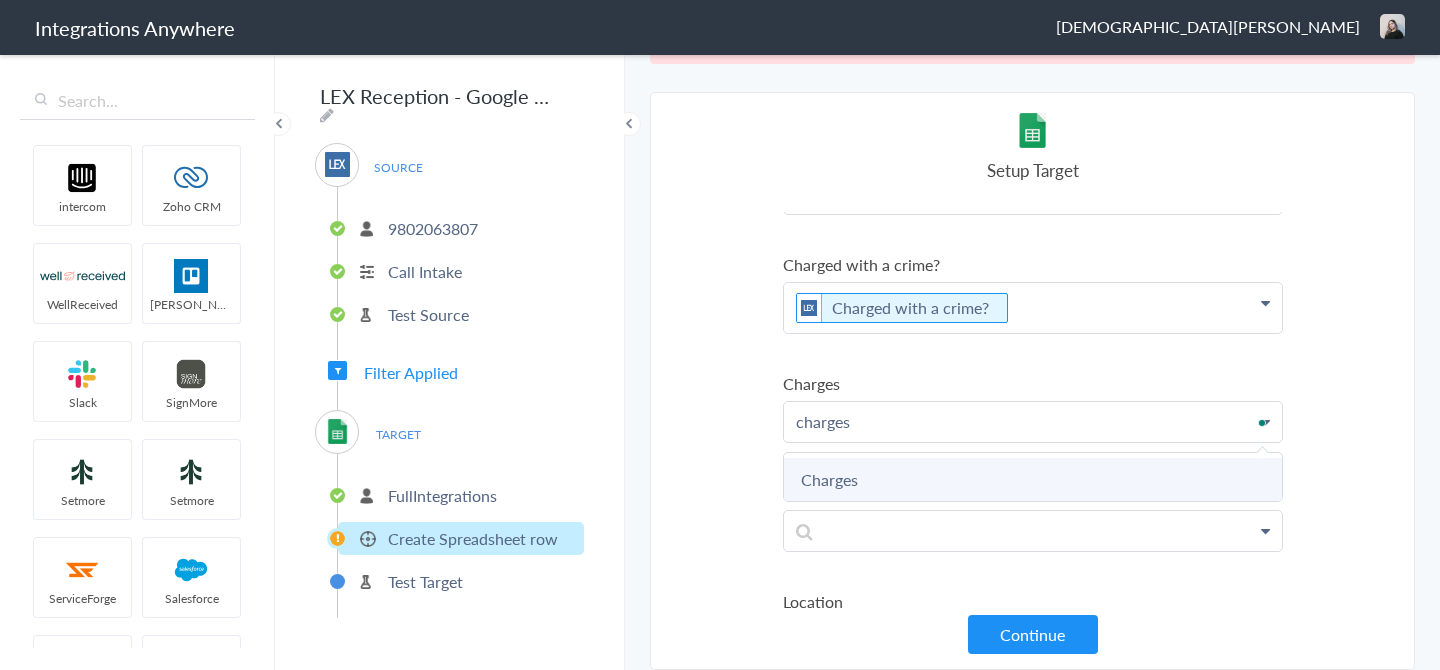 click on "Charges" at bounding box center (0, 0) 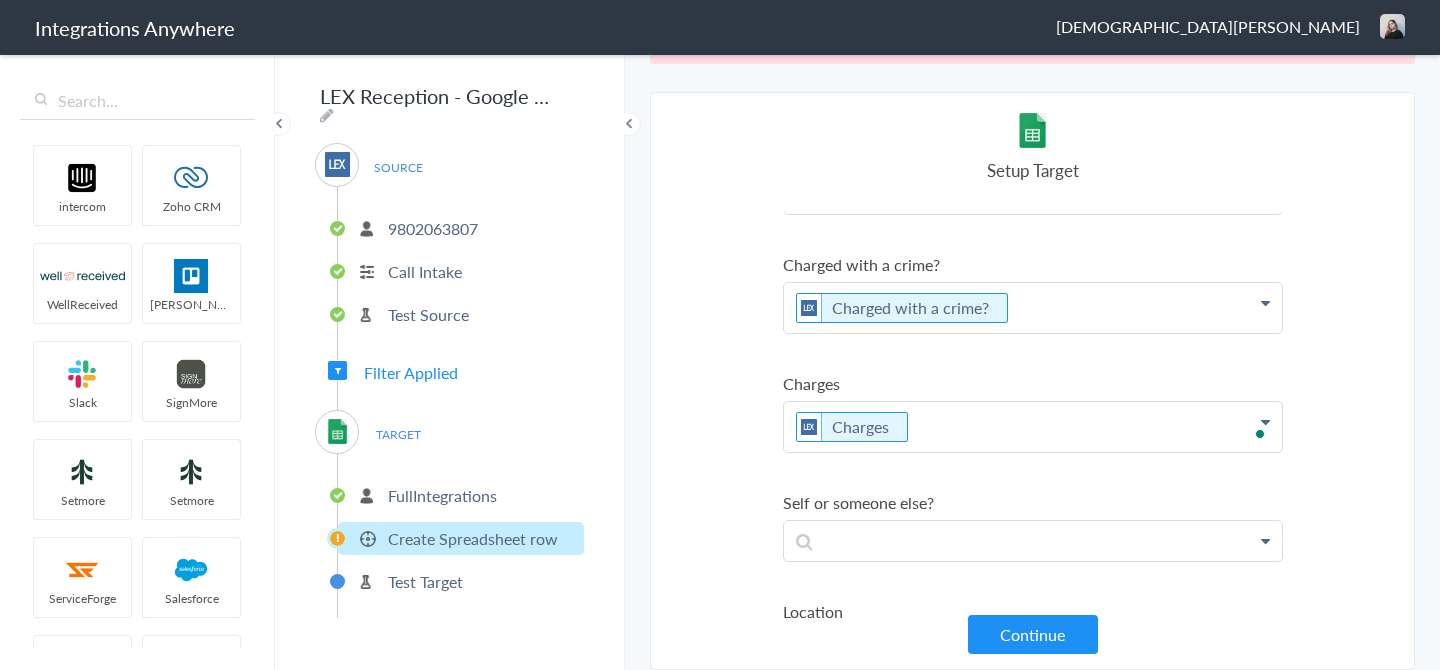 scroll, scrollTop: 1166, scrollLeft: 0, axis: vertical 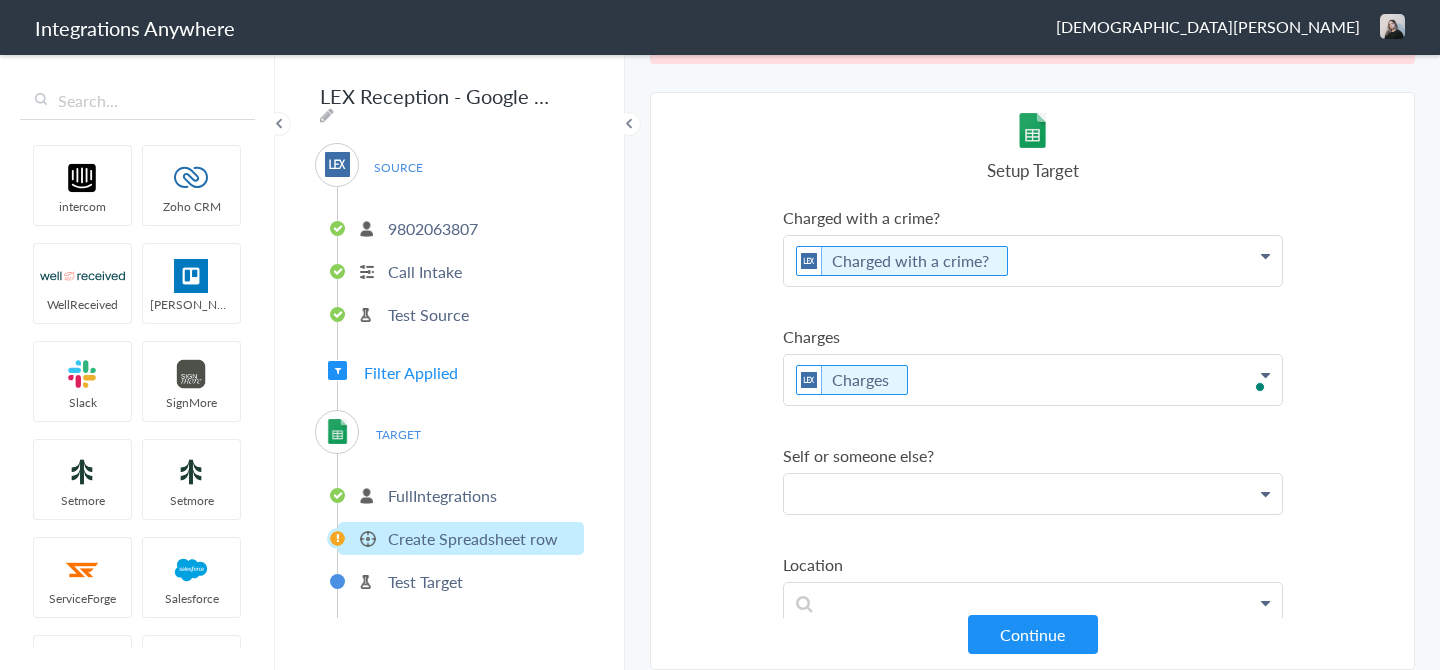 click at bounding box center (1033, -945) 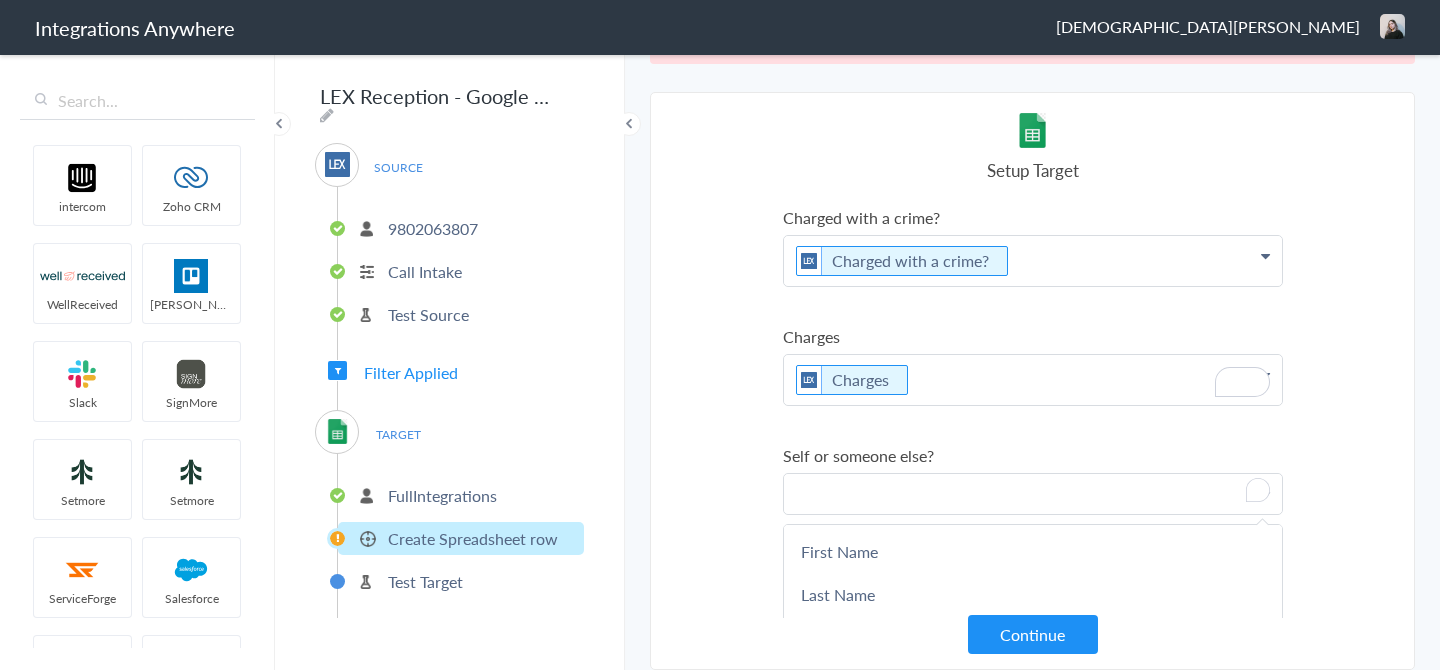 type 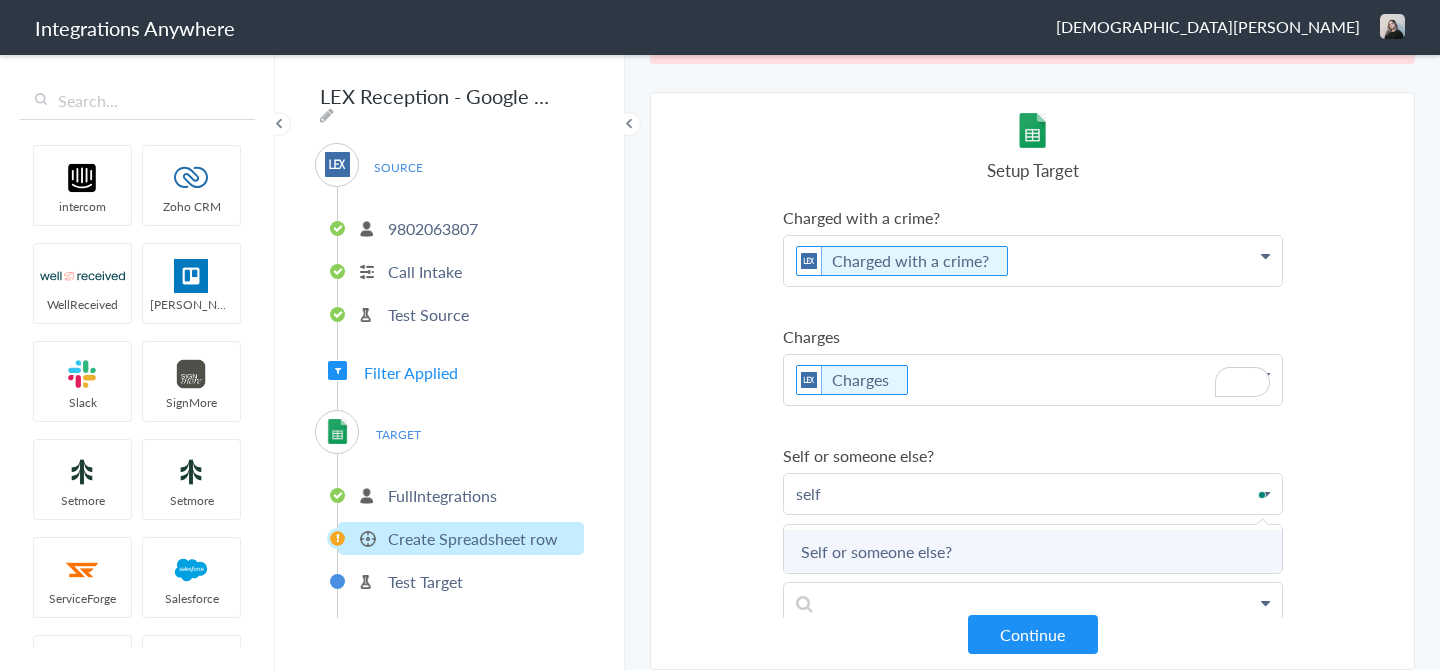 scroll, scrollTop: 1212, scrollLeft: 0, axis: vertical 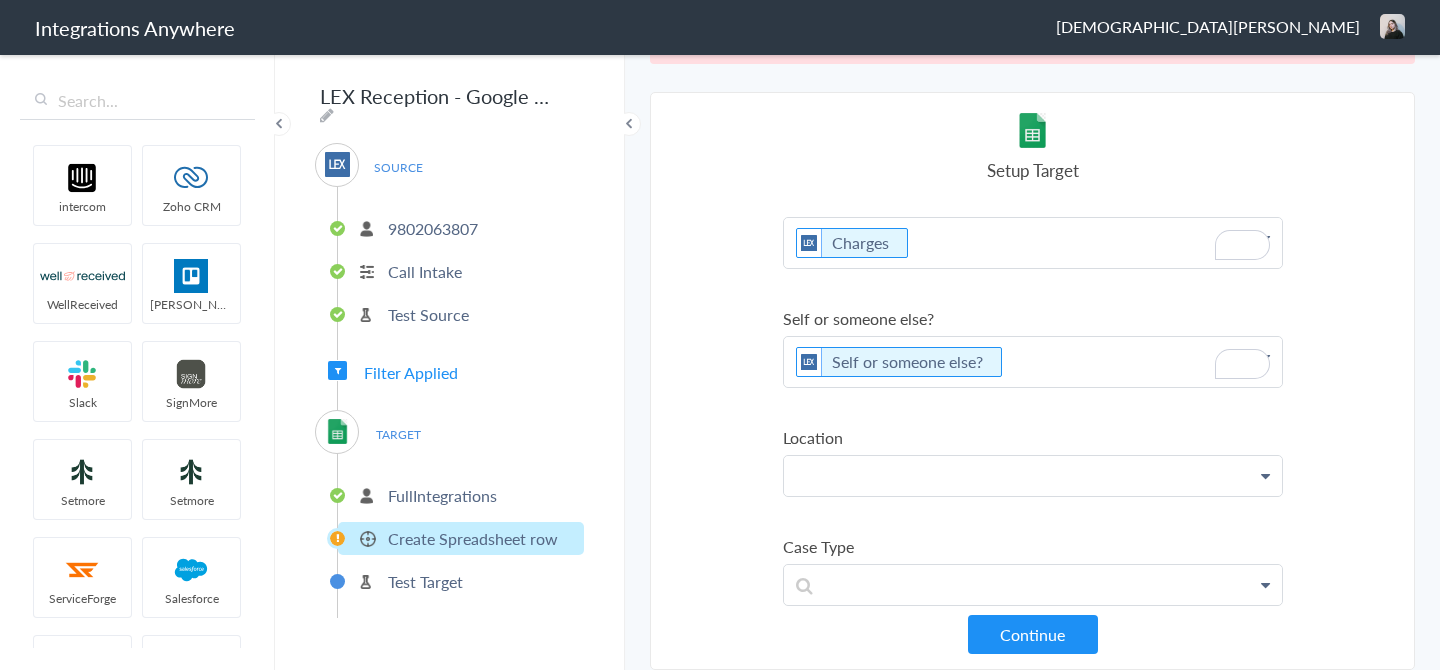 click at bounding box center (1033, -1082) 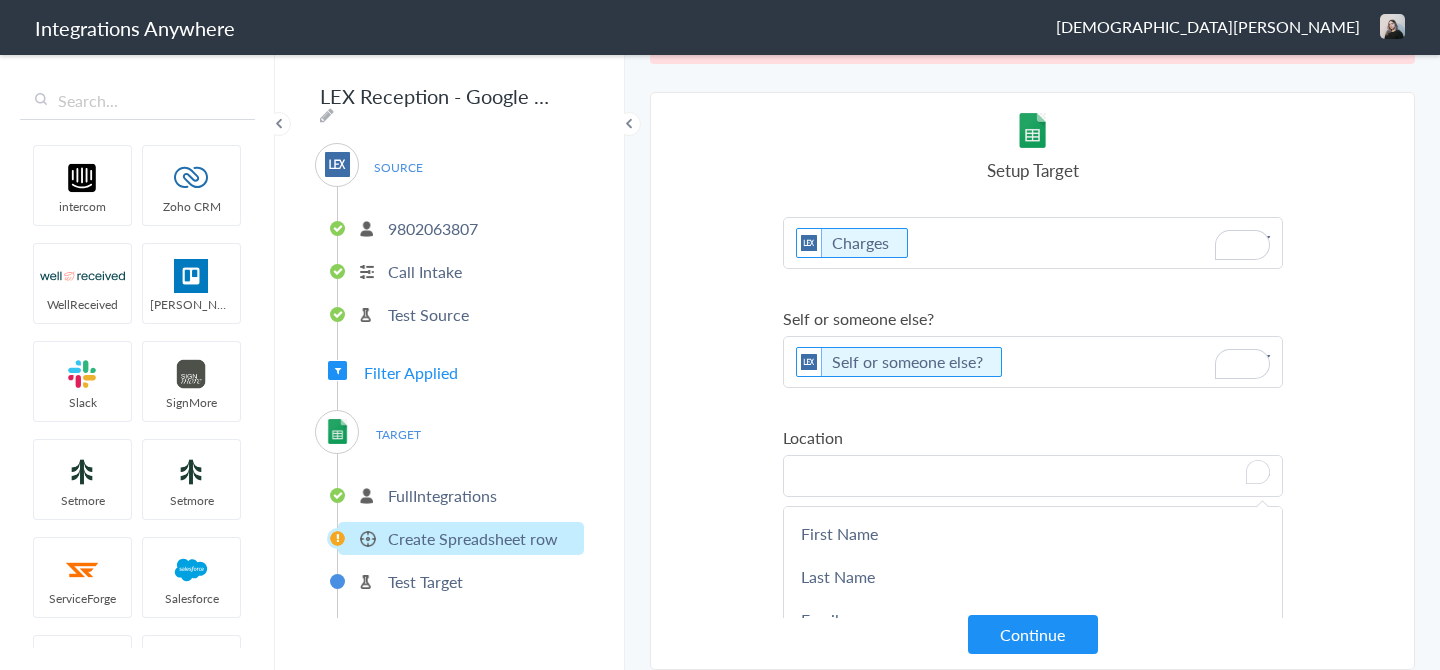 type 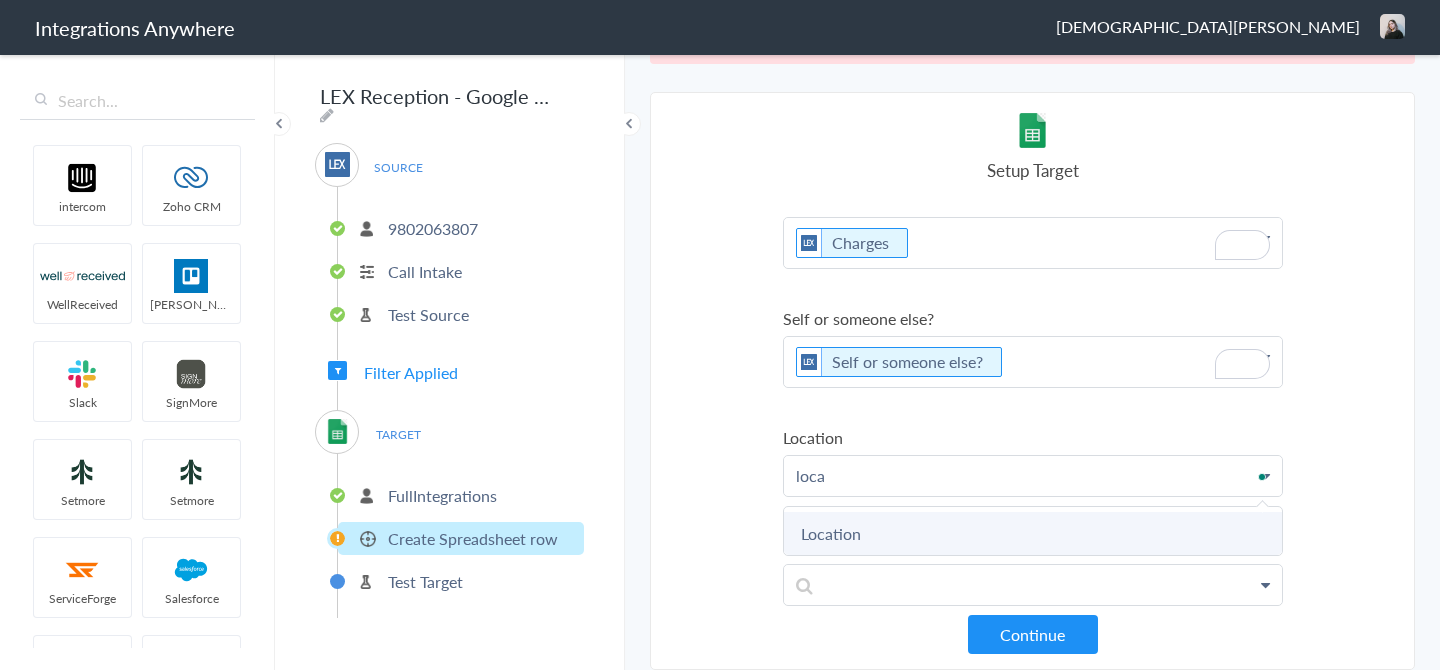 click on "Location" at bounding box center (0, 0) 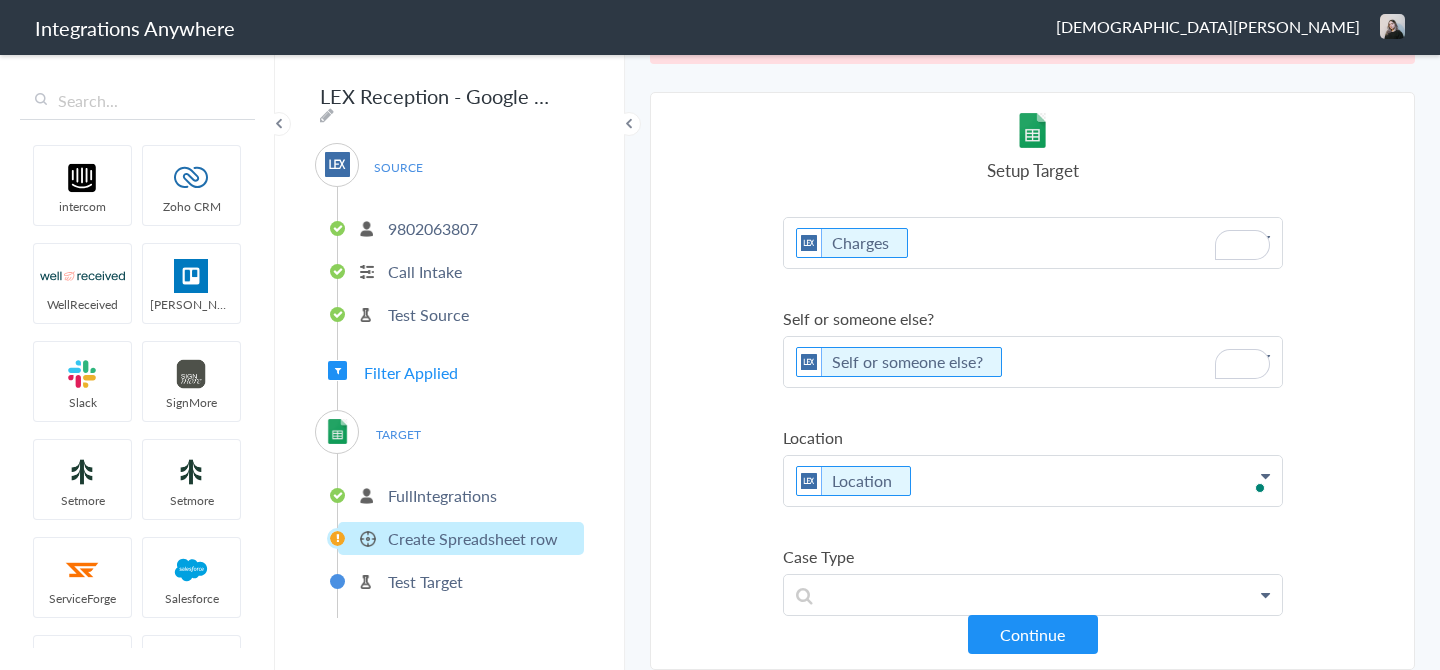 scroll, scrollTop: 1349, scrollLeft: 0, axis: vertical 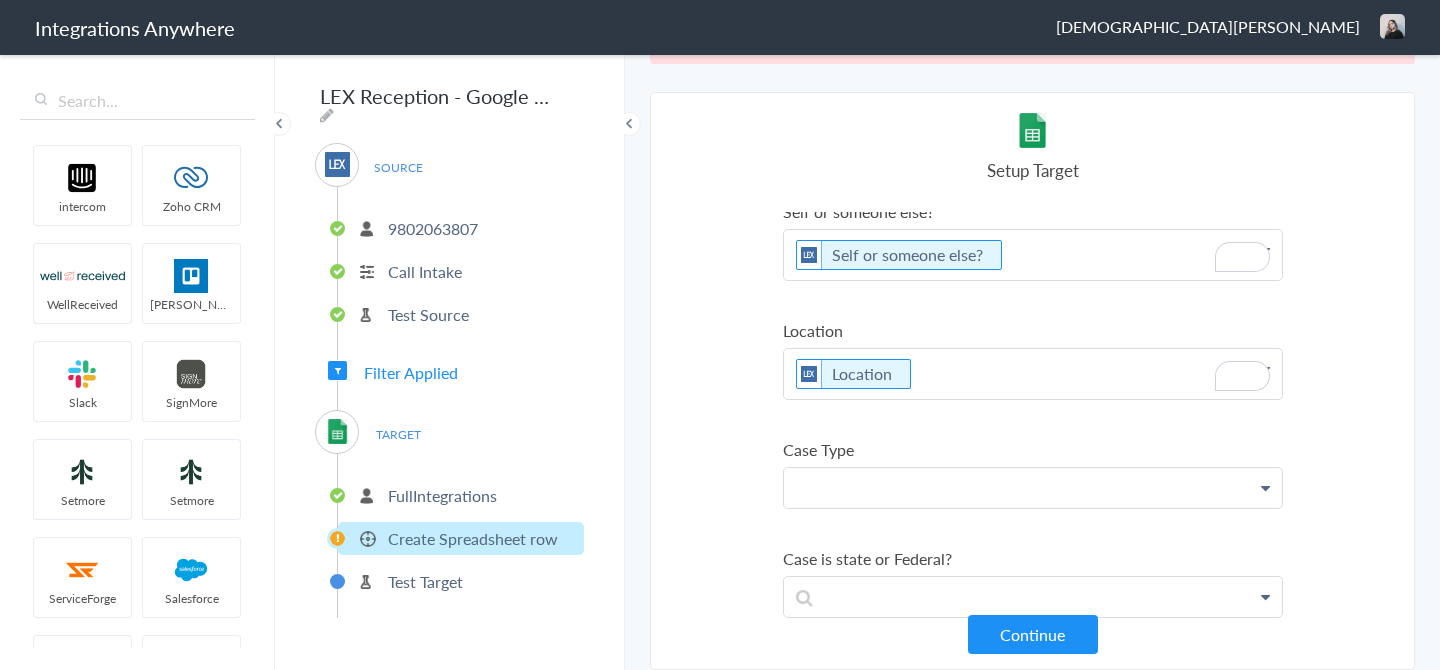 click at bounding box center (1033, -1189) 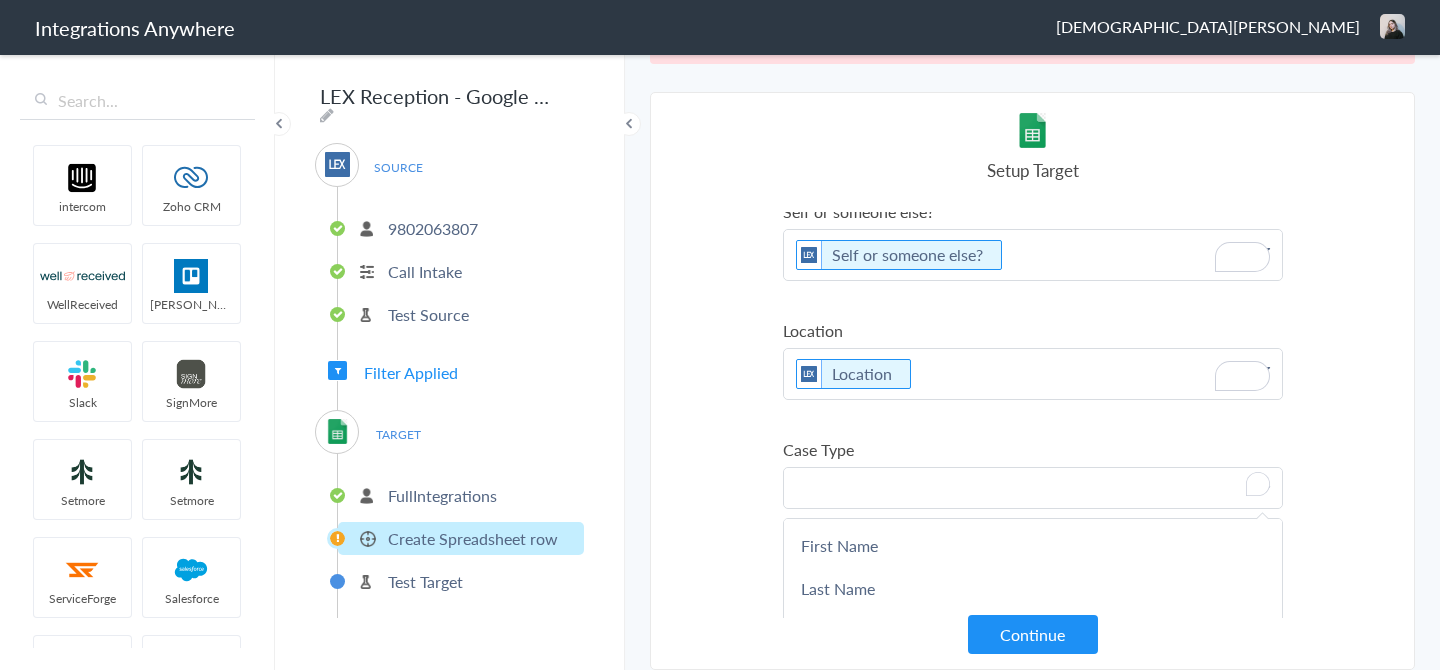 type 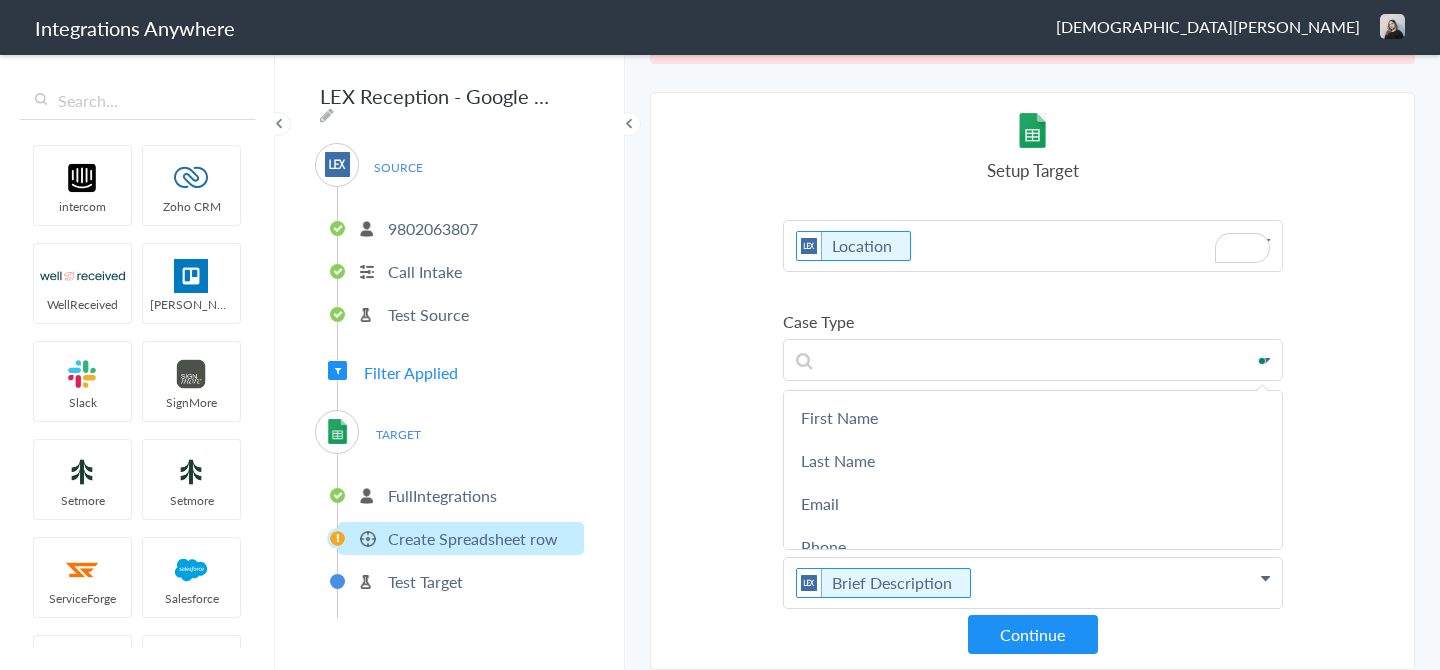click on "Select  Account 9802063807       Rename   Delete   ([DATE]) 3369414312       Rename   Delete   (a year ago) + connect Continue Setup Source Call Intake Triggers when a new Call is taken Continue Test Source Test Source Test Failed
Select  Account FullIntegrations       Rename   Delete   ([DATE]) + connect Continue Setup Target Create Spreadsheet row Create a new spreadsheet row Export caller details to sheet Export your caller details to Google sheet Continue   Spreadsheet LexReception - FCAM Call Log - [PHONE_NUMBER] Worksheet Requires a spreadsheet to be selected to choose worksheet. Call Log Account Number 9802063807 First Name   Last Name   Email   Phone   Case Name/Number   Date stamp   Why not transferred to [PERSON_NAME]?   Message   Contact with the Police?   Brief Description   Self or someone else?   Is this call urgent?   Call End Time   Charges   Connection Id   Caller ID   Staff ID   Charged with a crime?   Call Closing Note   Call Start Time   Account ID" at bounding box center [1032, 381] 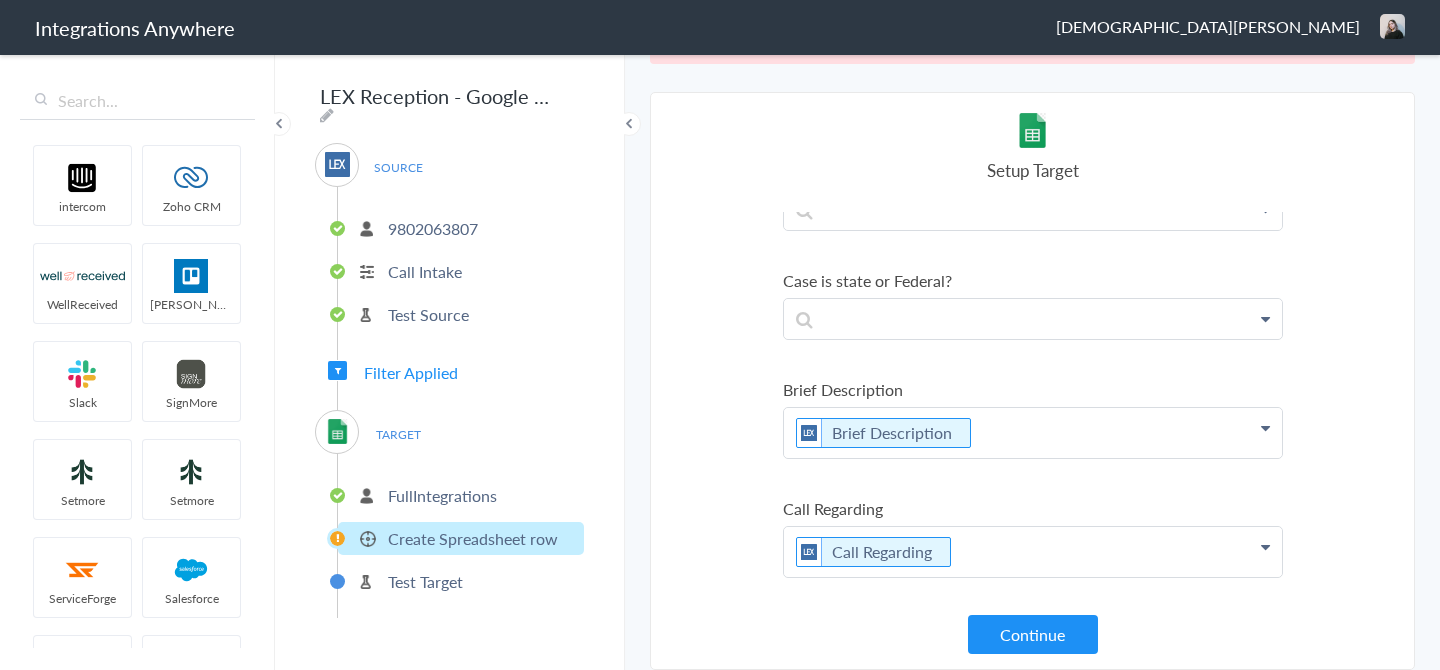 click on "First Name   Last Name   Email   Phone   Case Name/Number   Date stamp   Why not transferred to [PERSON_NAME]?   Message   Contact with the Police?   Brief Description   Self or someone else?   Is this call urgent?   Call End Time   Charges   Connection Id   Caller ID   Staff ID   Charged with a crime?   Call Closing Note   Call Start Time   Account ID   HistoryId   Sales/Solicitation   accountNumber   Call Regarding   Call Type   Was the call transferred to [PERSON_NAME]?   Message Page URL   Location" at bounding box center [1033, -1467] 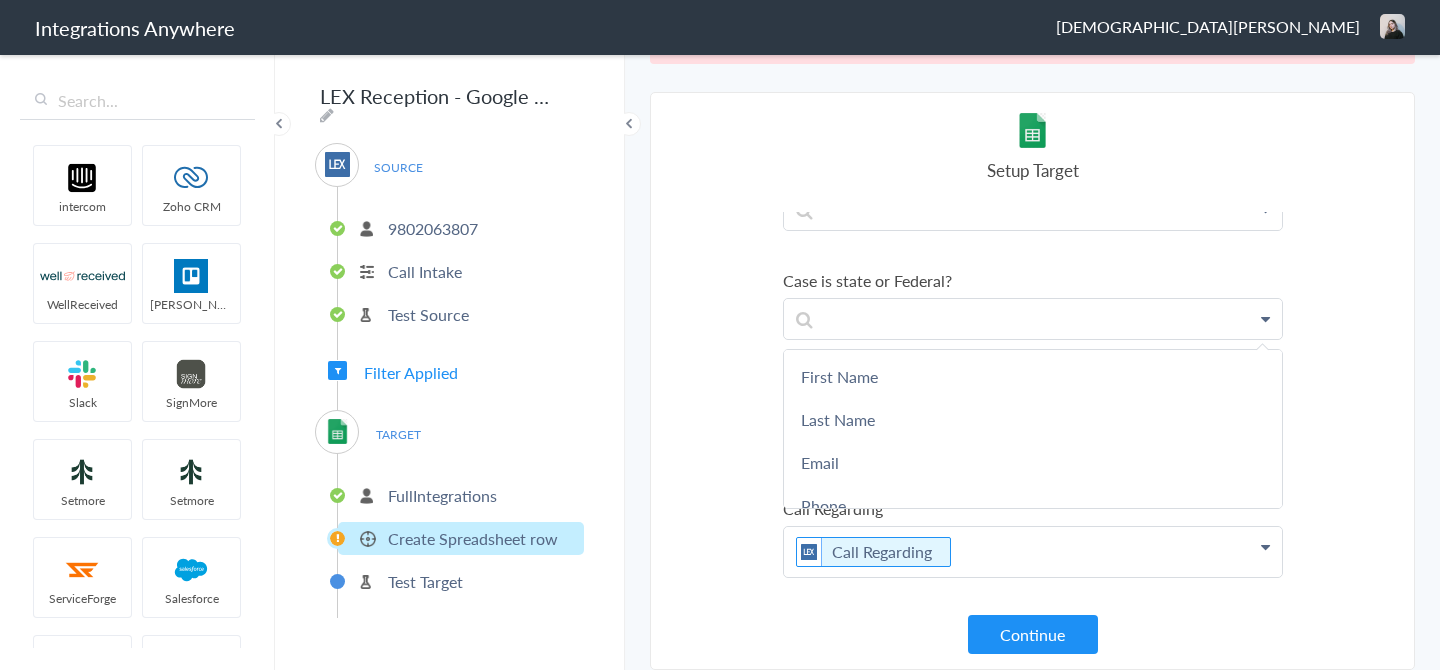 click on "Select  Account 9802063807       Rename   Delete   ([DATE]) 3369414312       Rename   Delete   (a year ago) + connect Continue Setup Source Call Intake Triggers when a new Call is taken Continue Test Source Test Source Test Failed
Select  Account FullIntegrations       Rename   Delete   ([DATE]) + connect Continue Setup Target Create Spreadsheet row Create a new spreadsheet row Export caller details to sheet Export your caller details to Google sheet Continue   Spreadsheet LexReception - FCAM Call Log - [PHONE_NUMBER] Worksheet Requires a spreadsheet to be selected to choose worksheet. Call Log Account Number 9802063807 First Name   Last Name   Email   Phone   Case Name/Number   Date stamp   Why not transferred to [PERSON_NAME]?   Message   Contact with the Police?   Brief Description   Self or someone else?   Is this call urgent?   Call End Time   Charges   Connection Id   Caller ID   Staff ID   Charged with a crime?   Call Closing Note   Call Start Time   Account ID" at bounding box center [1032, 381] 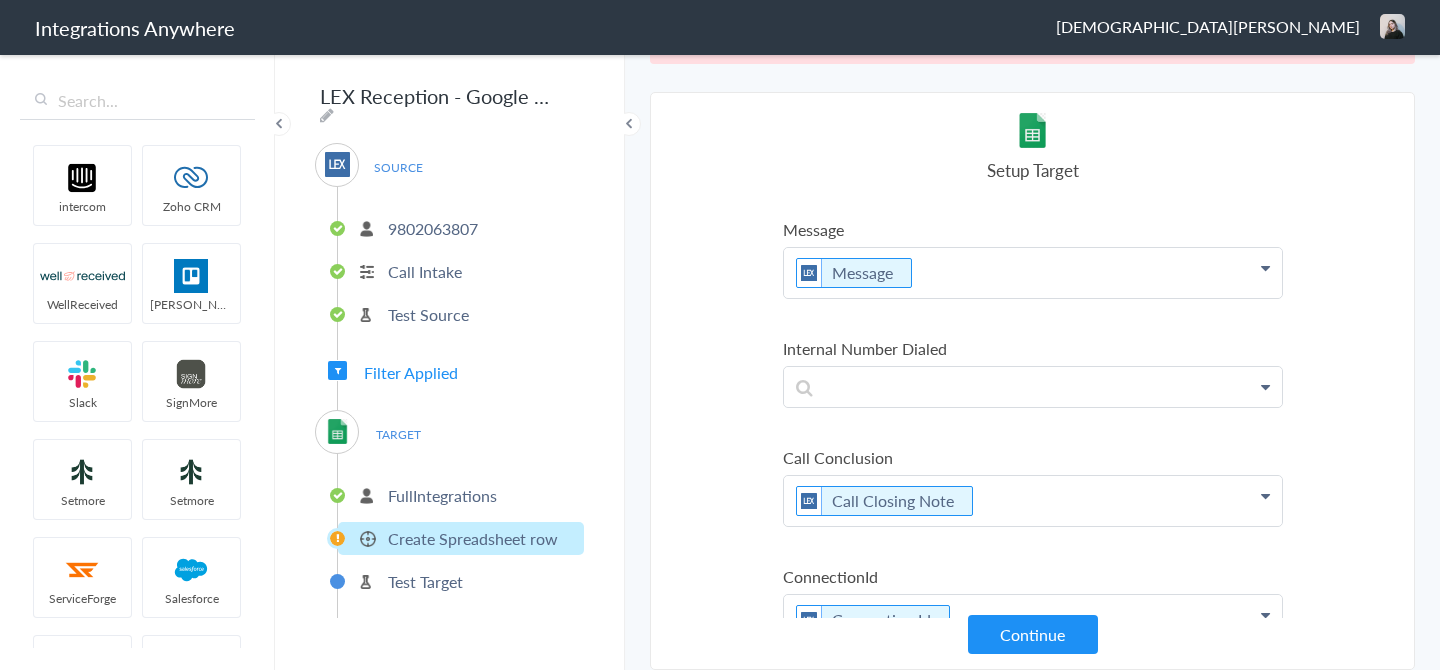 click on "Call Conclusion" at bounding box center [1033, 457] 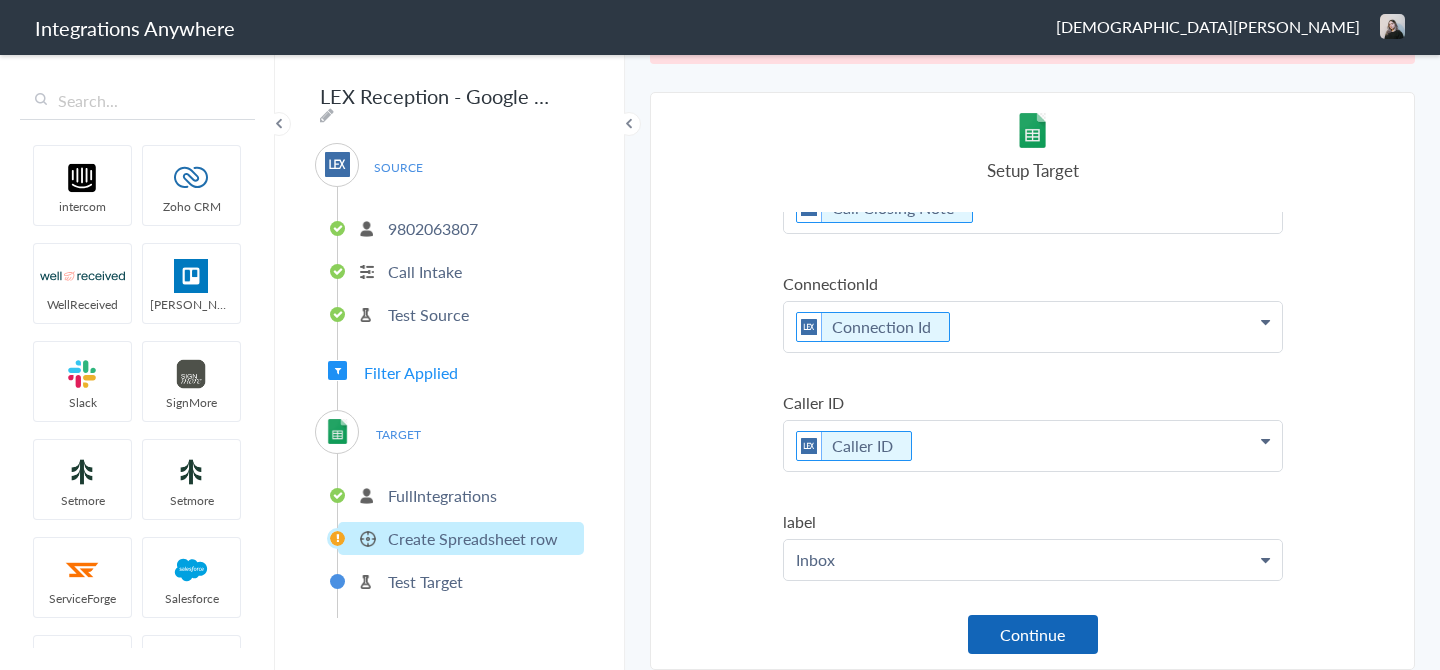 click on "Continue" at bounding box center [1033, 634] 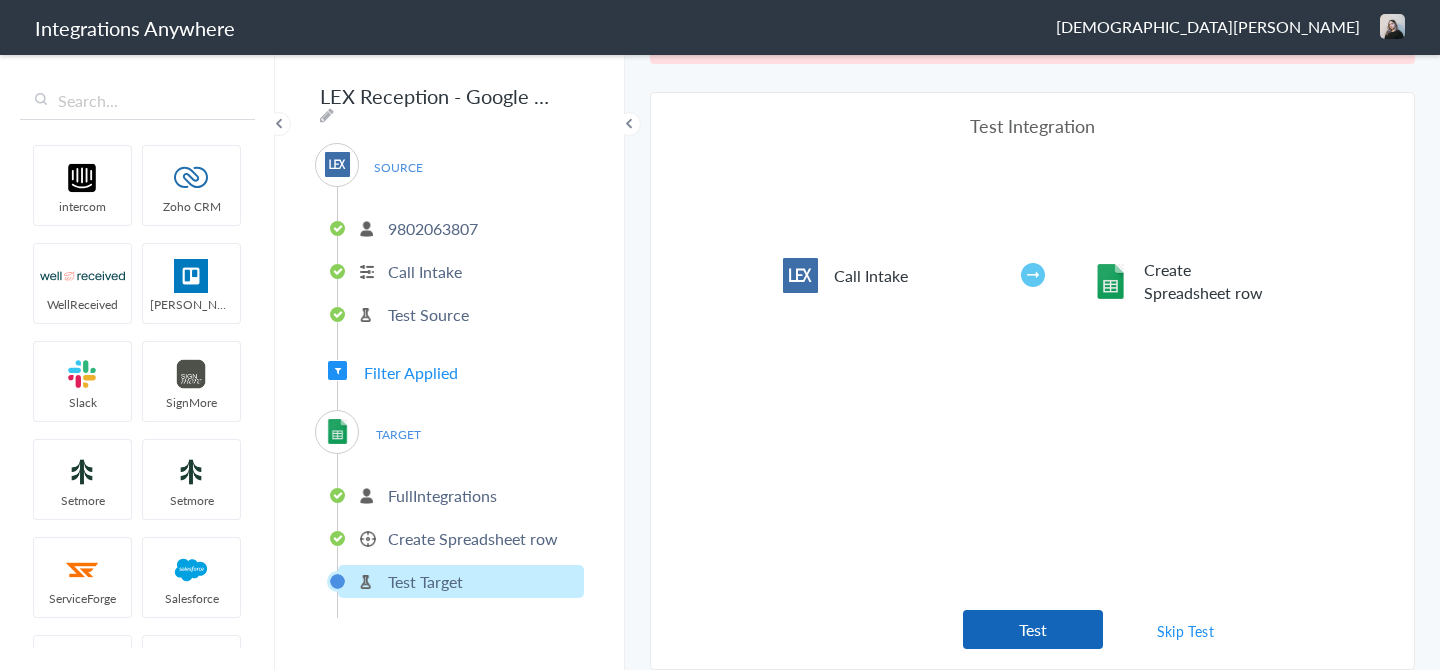 click on "Test" at bounding box center (1033, 629) 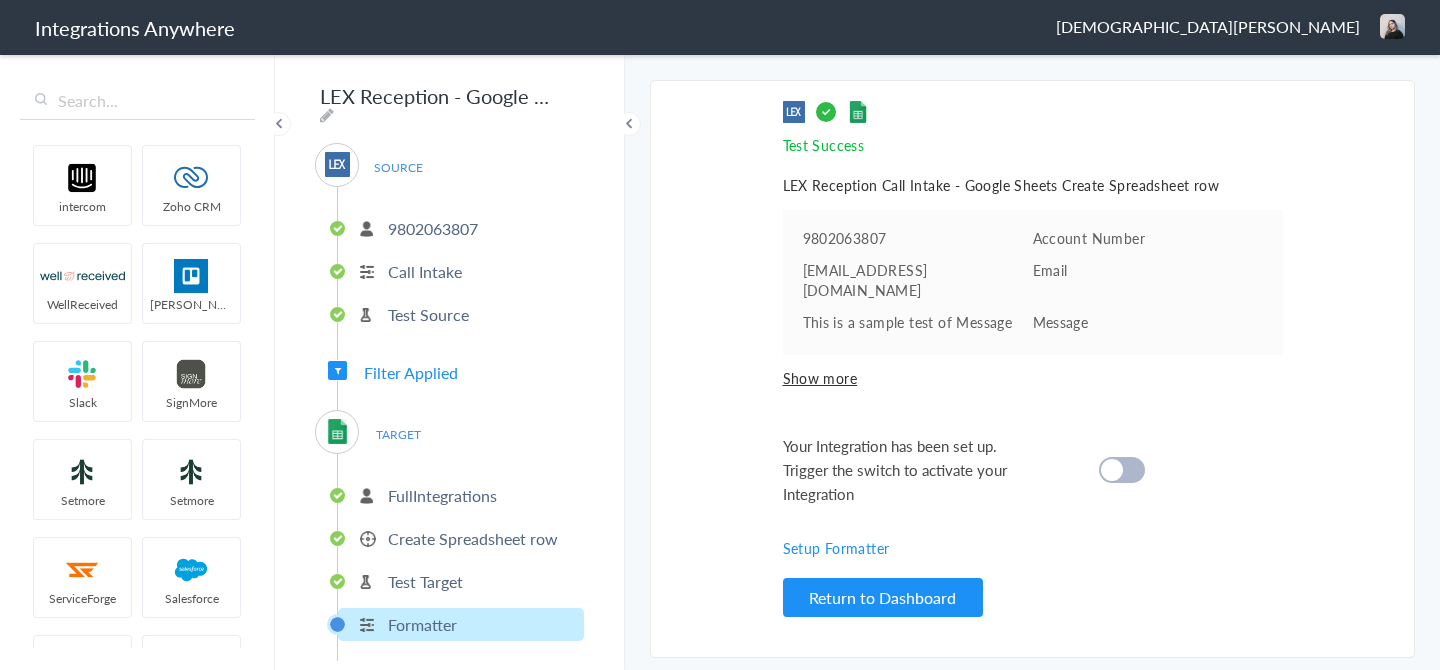 click at bounding box center [1112, 470] 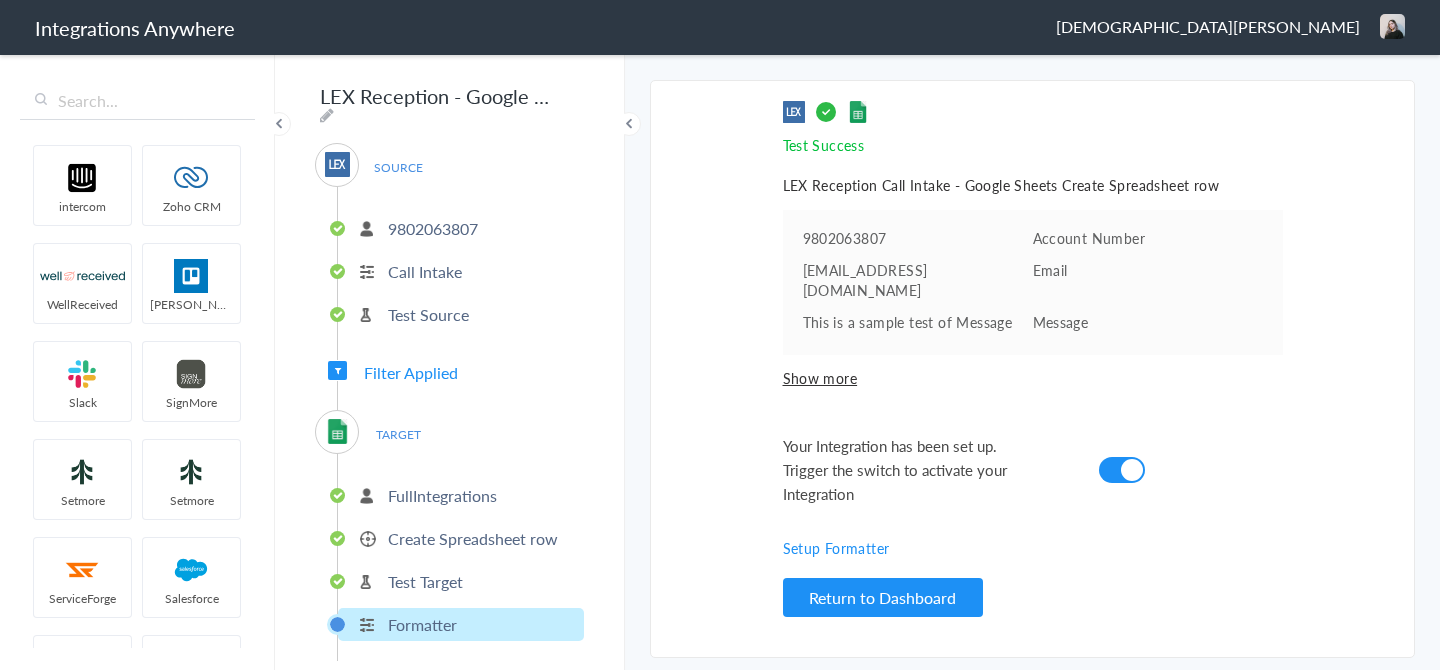 click on "Select  Account 9802063807       Rename   Delete   ([DATE]) 3369414312       Rename   Delete   (a year ago) + connect Continue Setup Source Call Intake Triggers when a new Call is taken Continue Test Source Test Source Test Failed
Select  Account FullIntegrations       Rename   Delete   ([DATE]) + connect Continue Setup Target Create Spreadsheet row Create a new spreadsheet row Export caller details to sheet Export your caller details to Google sheet Continue   Spreadsheet LexReception - FCAM Call Log - [PHONE_NUMBER] Worksheet Requires a spreadsheet to be selected to choose worksheet. Call Log Account Number 9802063807 First Name   Last Name   Email   Phone   Case Name/Number   Date stamp   Why not transferred to [PERSON_NAME]?   Message   Contact with the Police?   Brief Description   Self or someone else?   Is this call urgent?   Call End Time   Charges   Connection Id   Caller ID   Staff ID   Charged with a crime?   Call Closing Note   Call Start Time   Account ID" at bounding box center [1032, 369] 